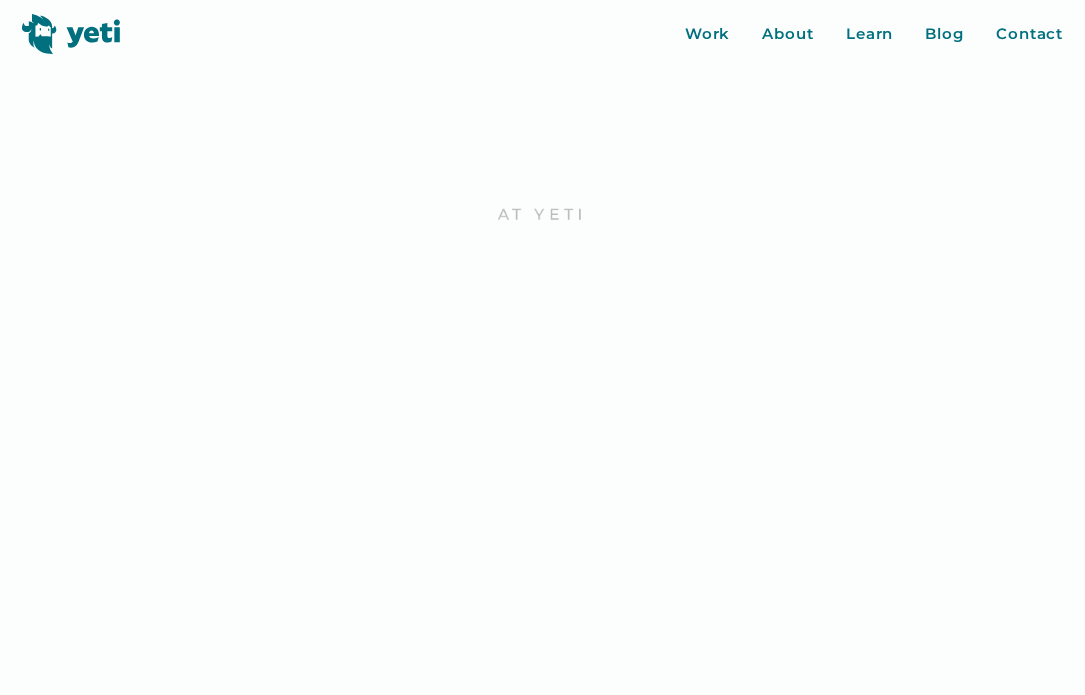 scroll, scrollTop: 0, scrollLeft: 0, axis: both 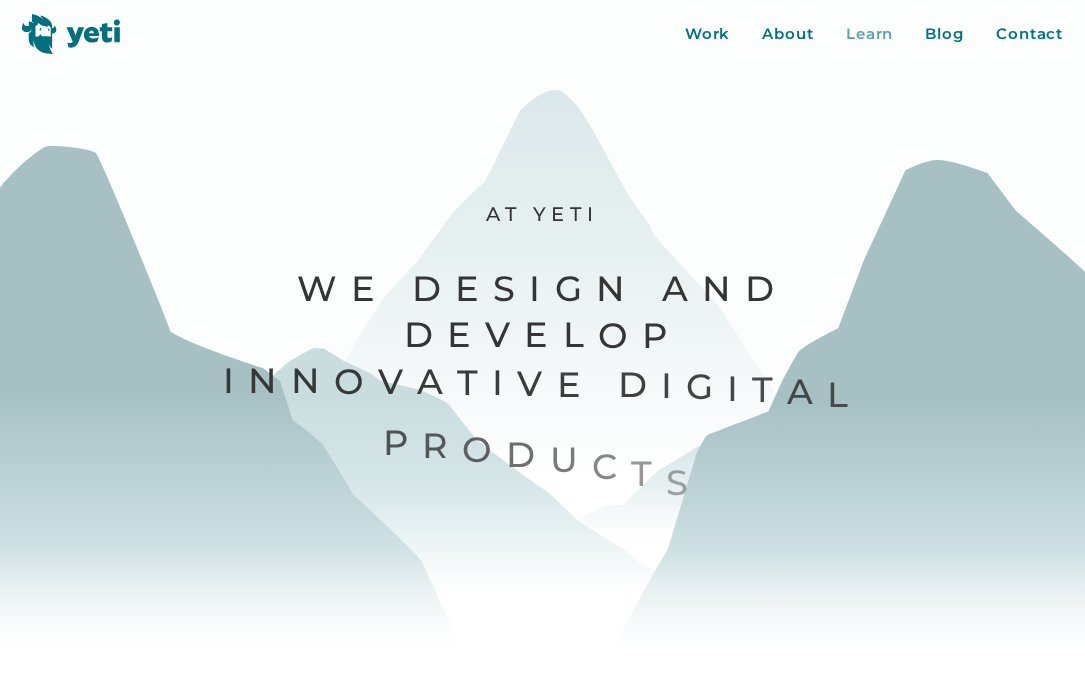 click on "Learn" at bounding box center (870, 34) 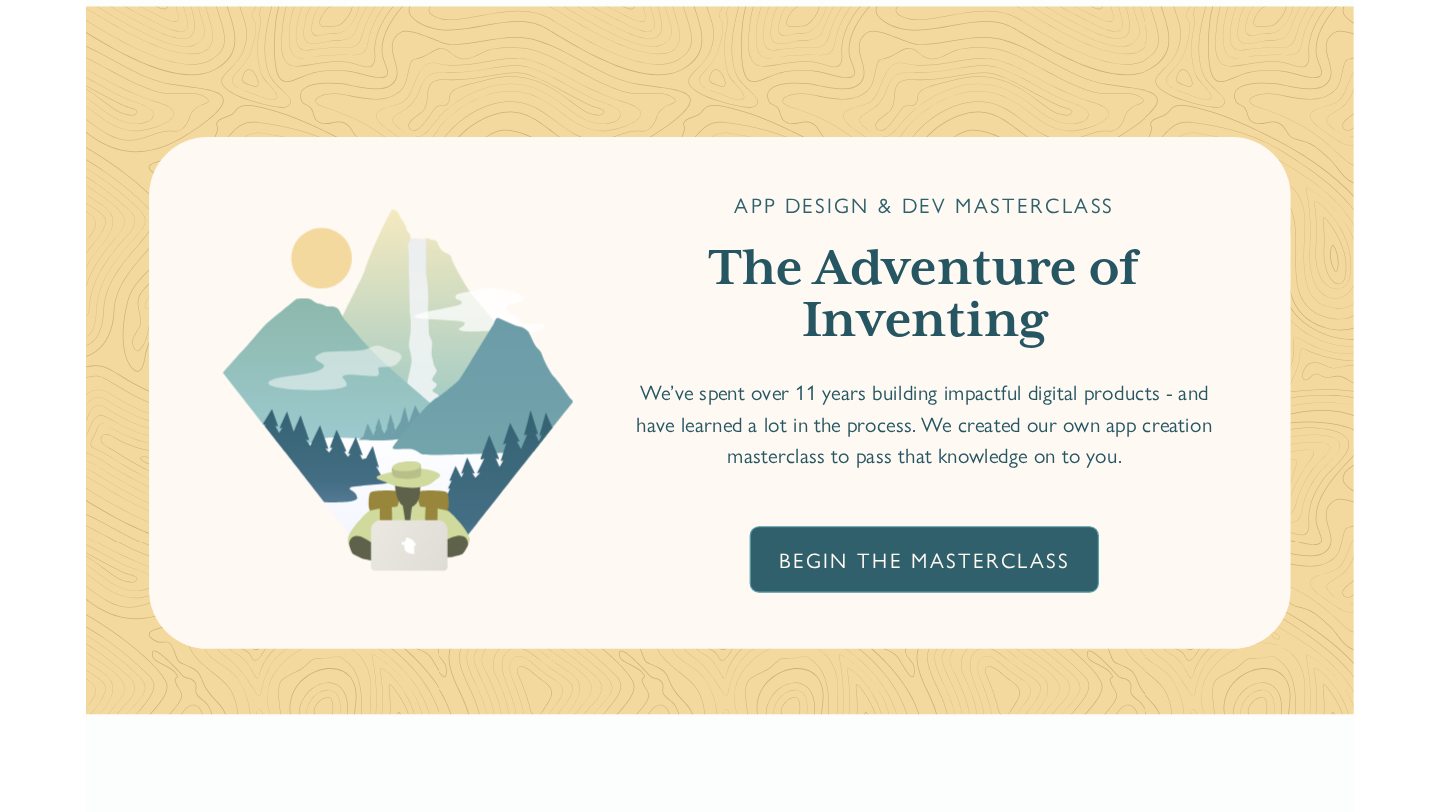 scroll, scrollTop: 0, scrollLeft: 0, axis: both 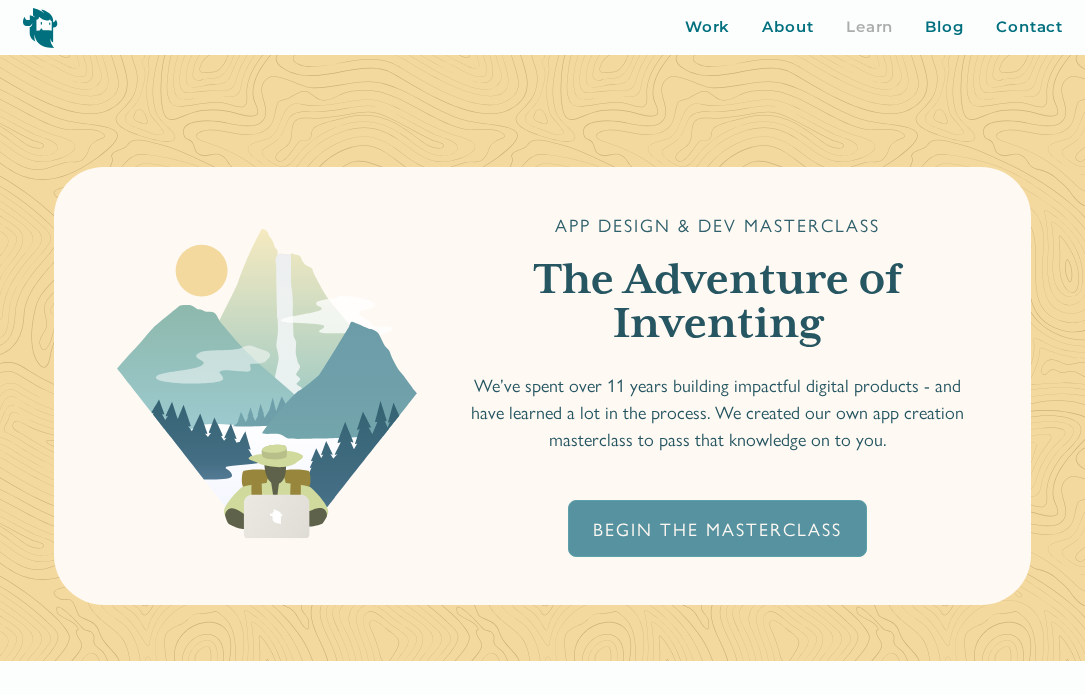 click on "Begin the Masterclass" at bounding box center (717, 528) 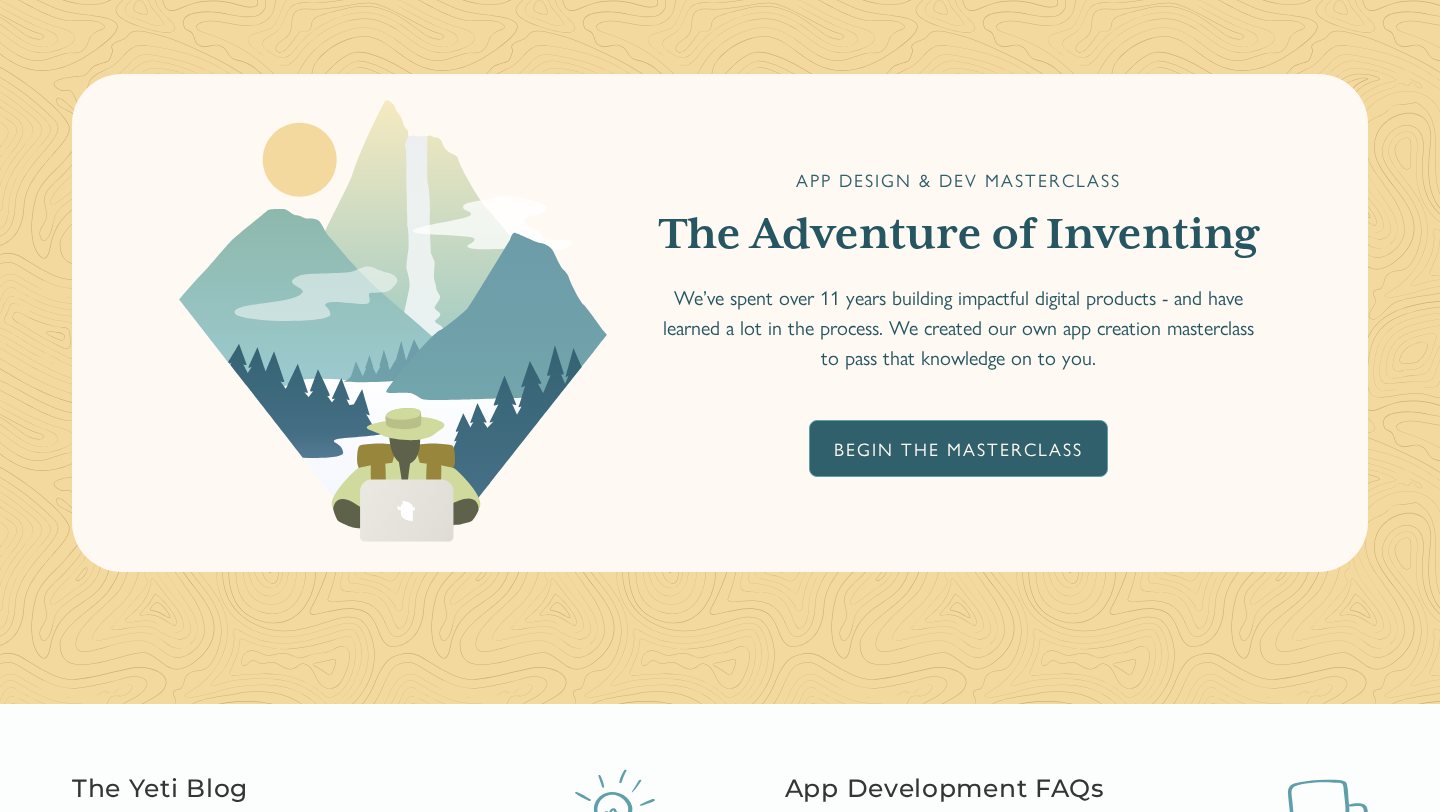 scroll, scrollTop: 0, scrollLeft: 0, axis: both 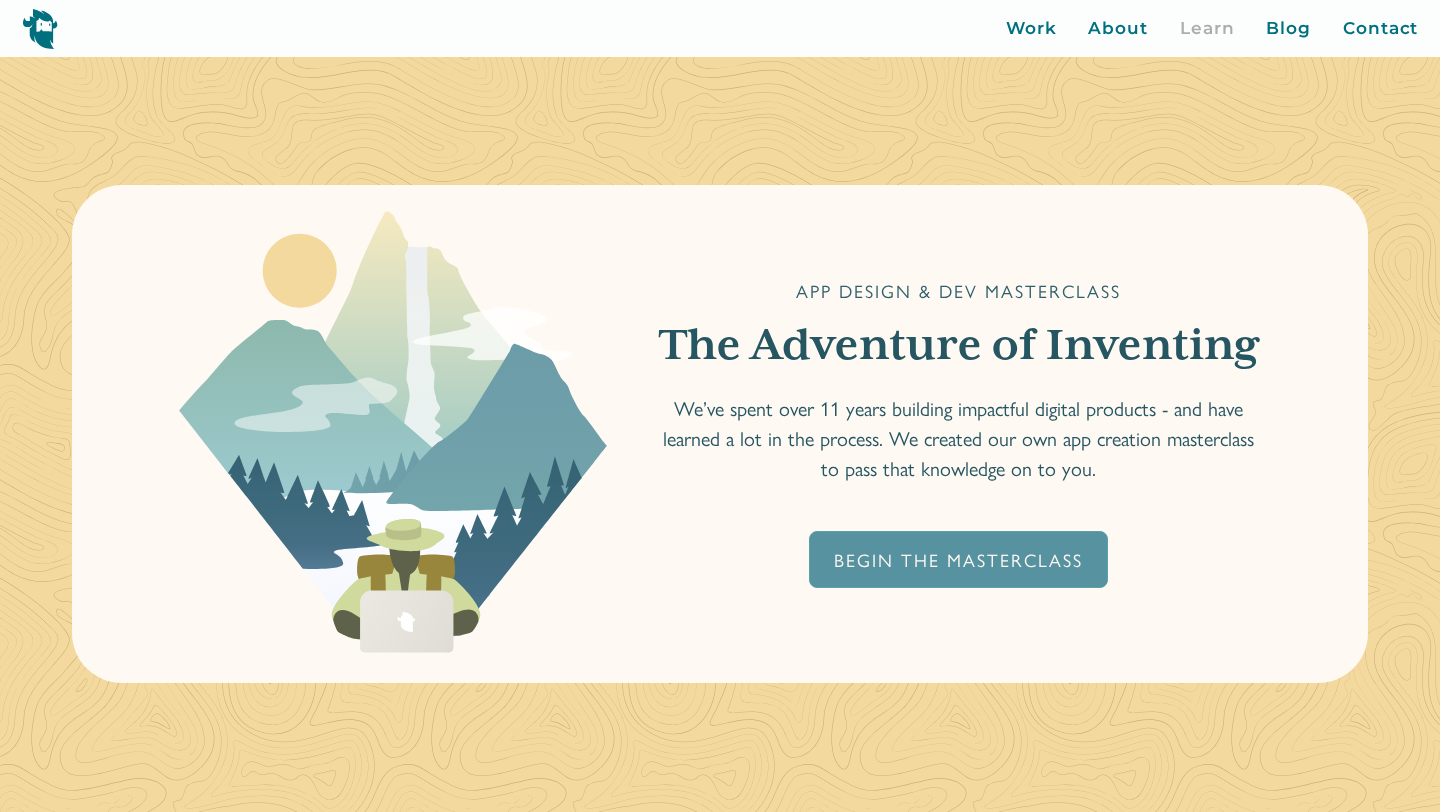 click on "Begin the Masterclass" at bounding box center [958, 559] 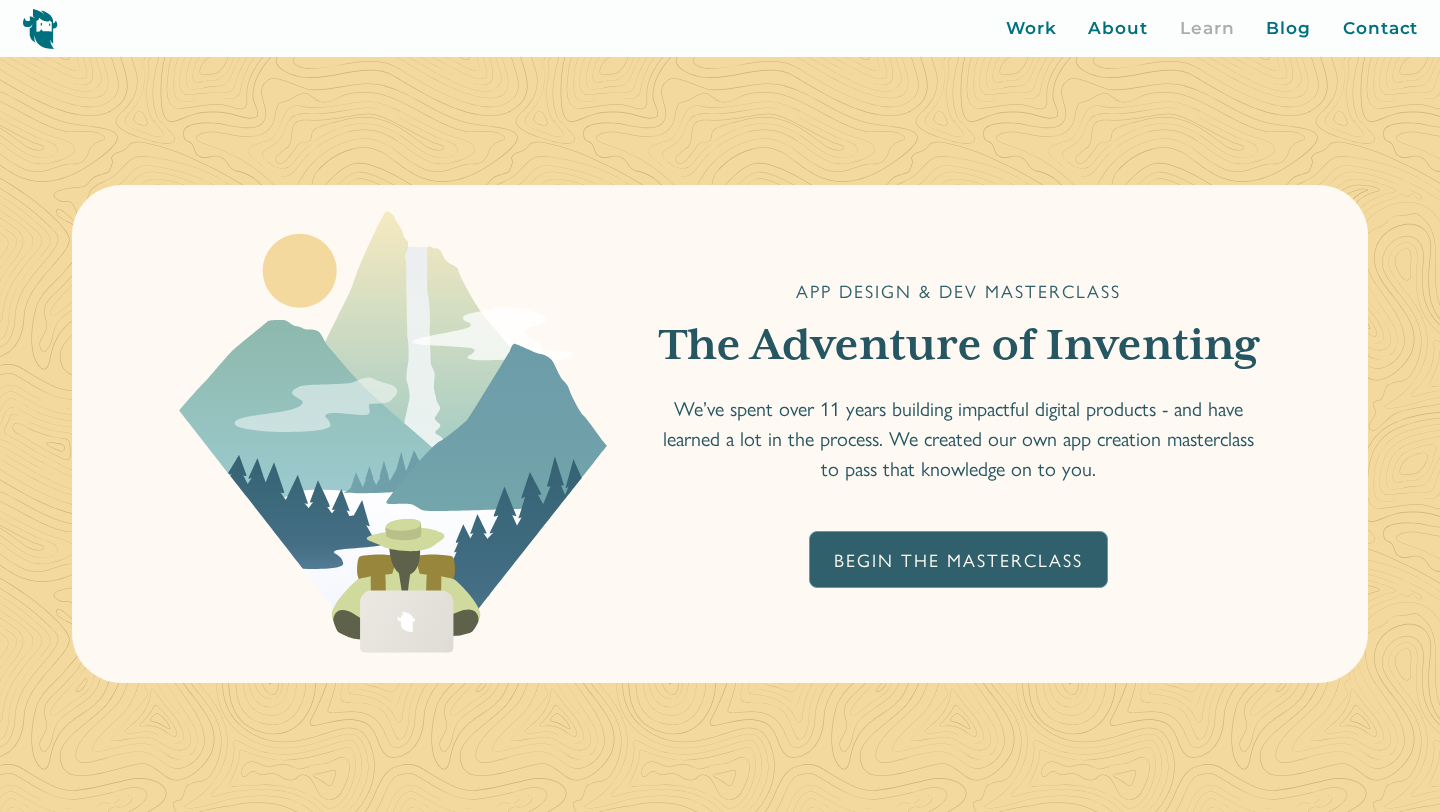 click at bounding box center [40, 28] 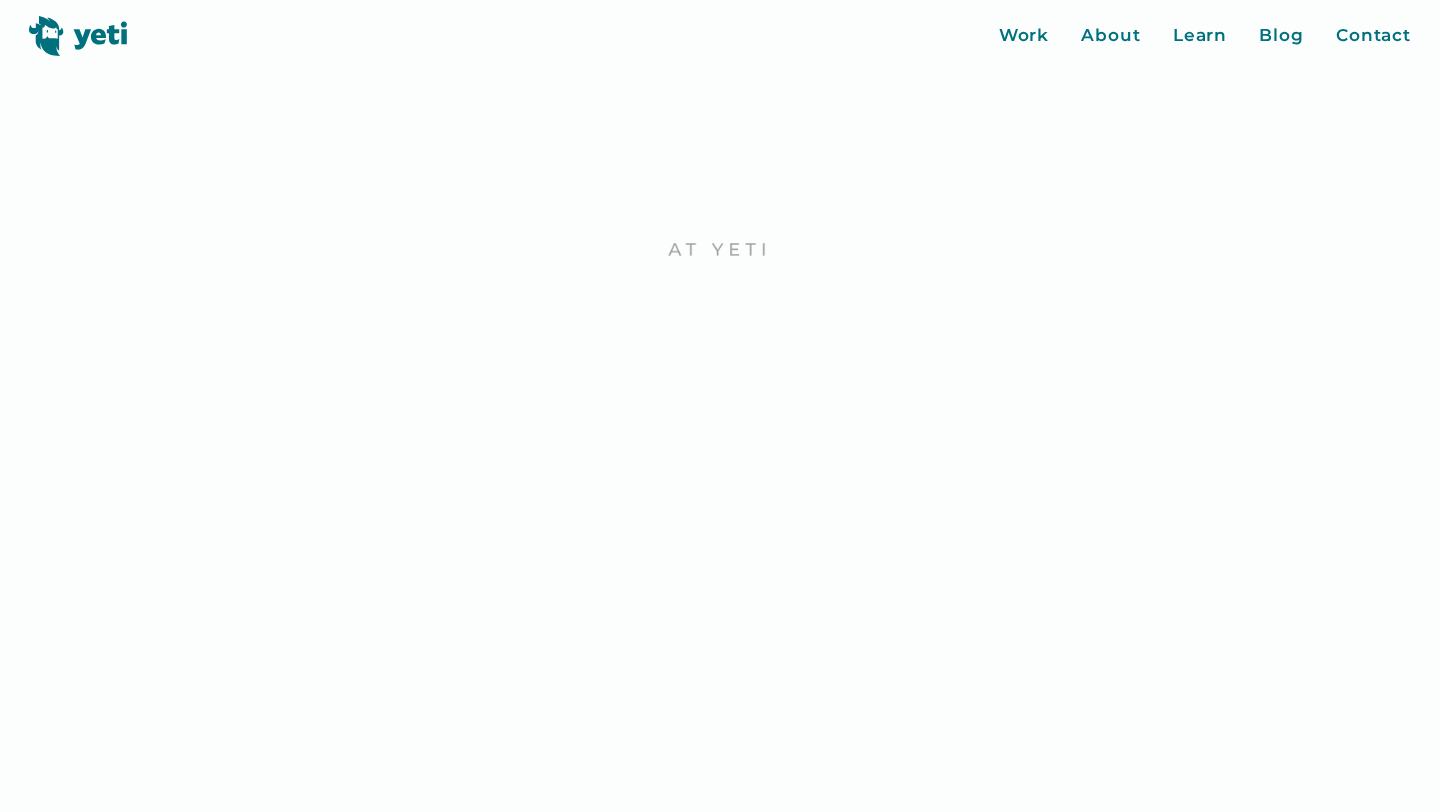 scroll, scrollTop: 0, scrollLeft: 0, axis: both 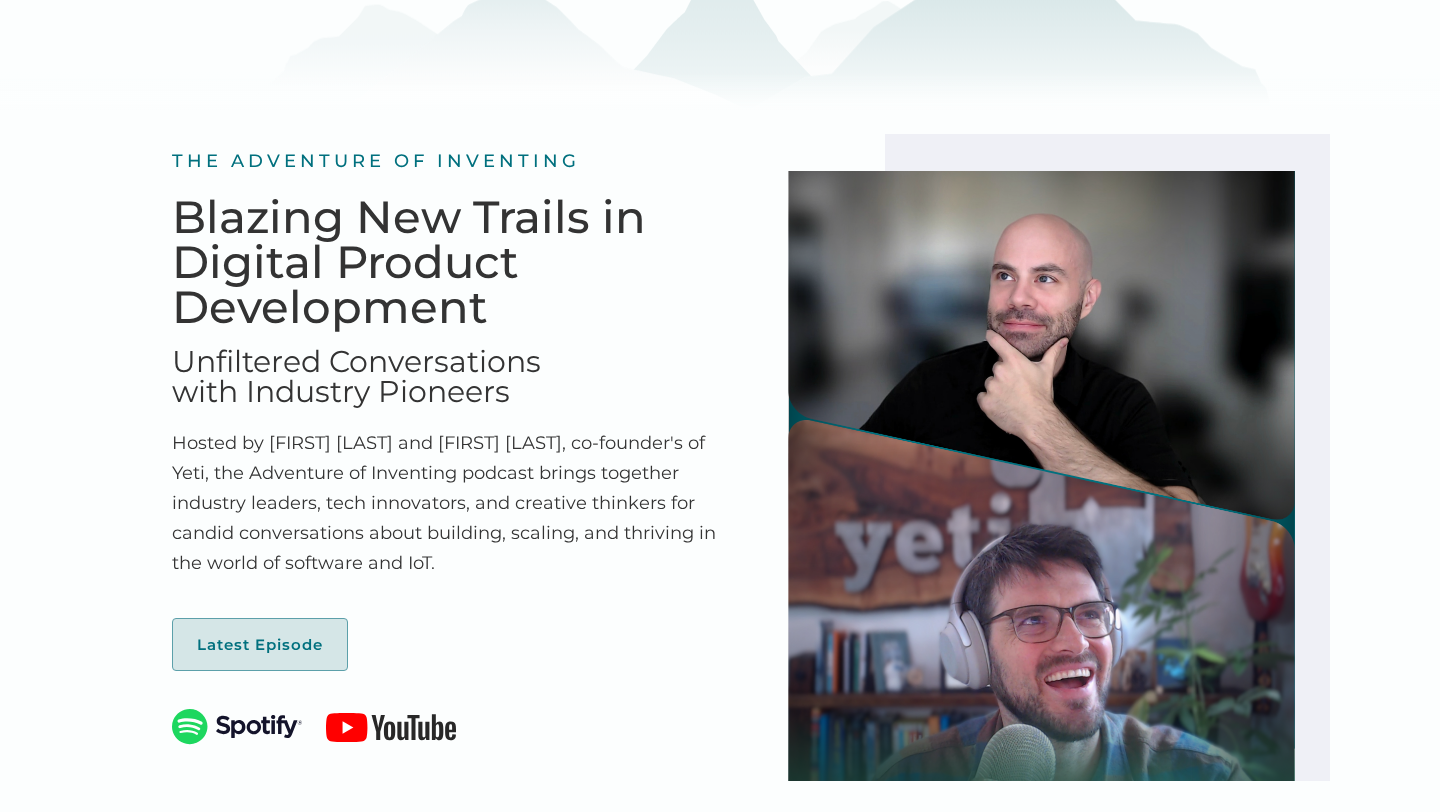 click on "Blazing New Trails in Digital Product Development" at bounding box center (444, 261) 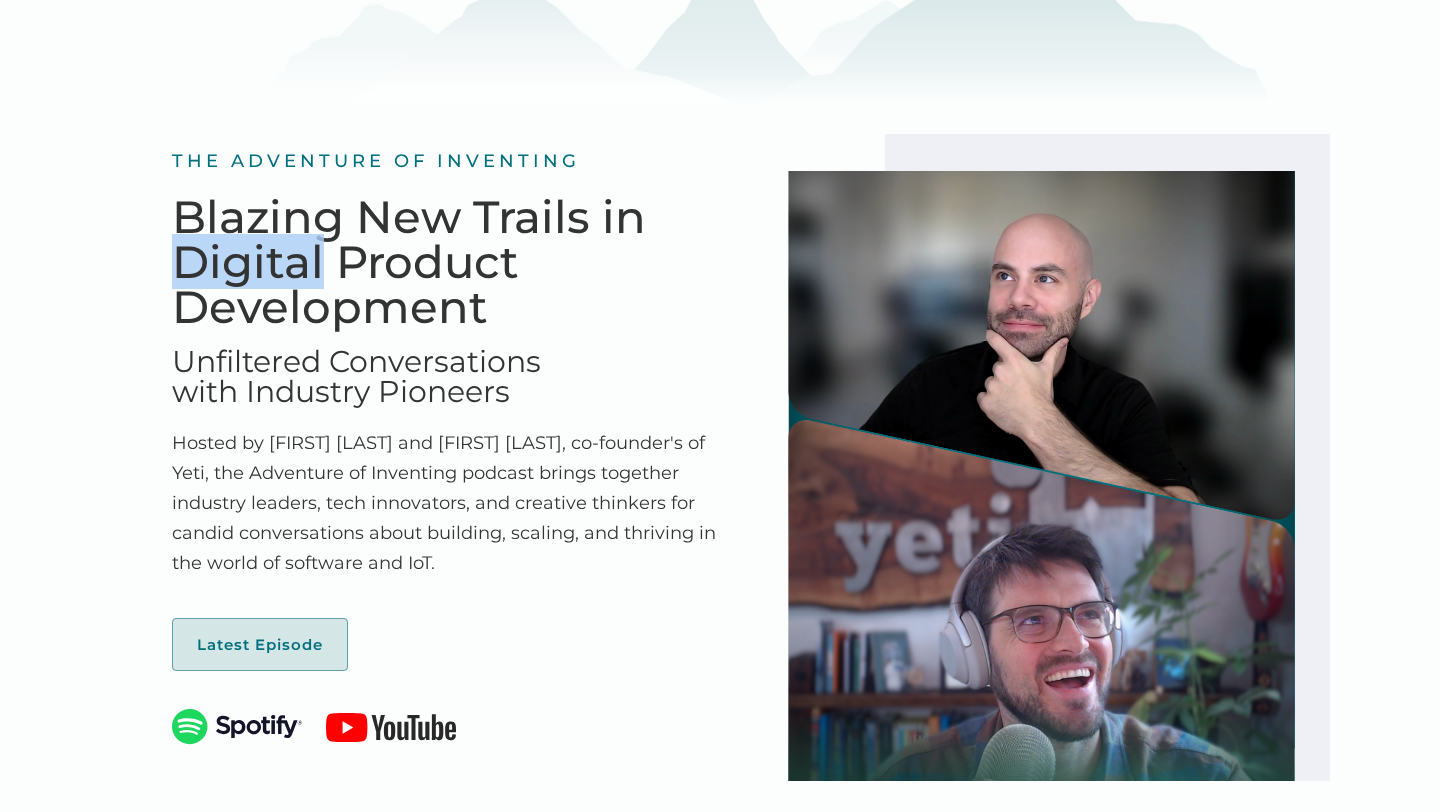 click on "Blazing New Trails in Digital Product Development" at bounding box center [444, 261] 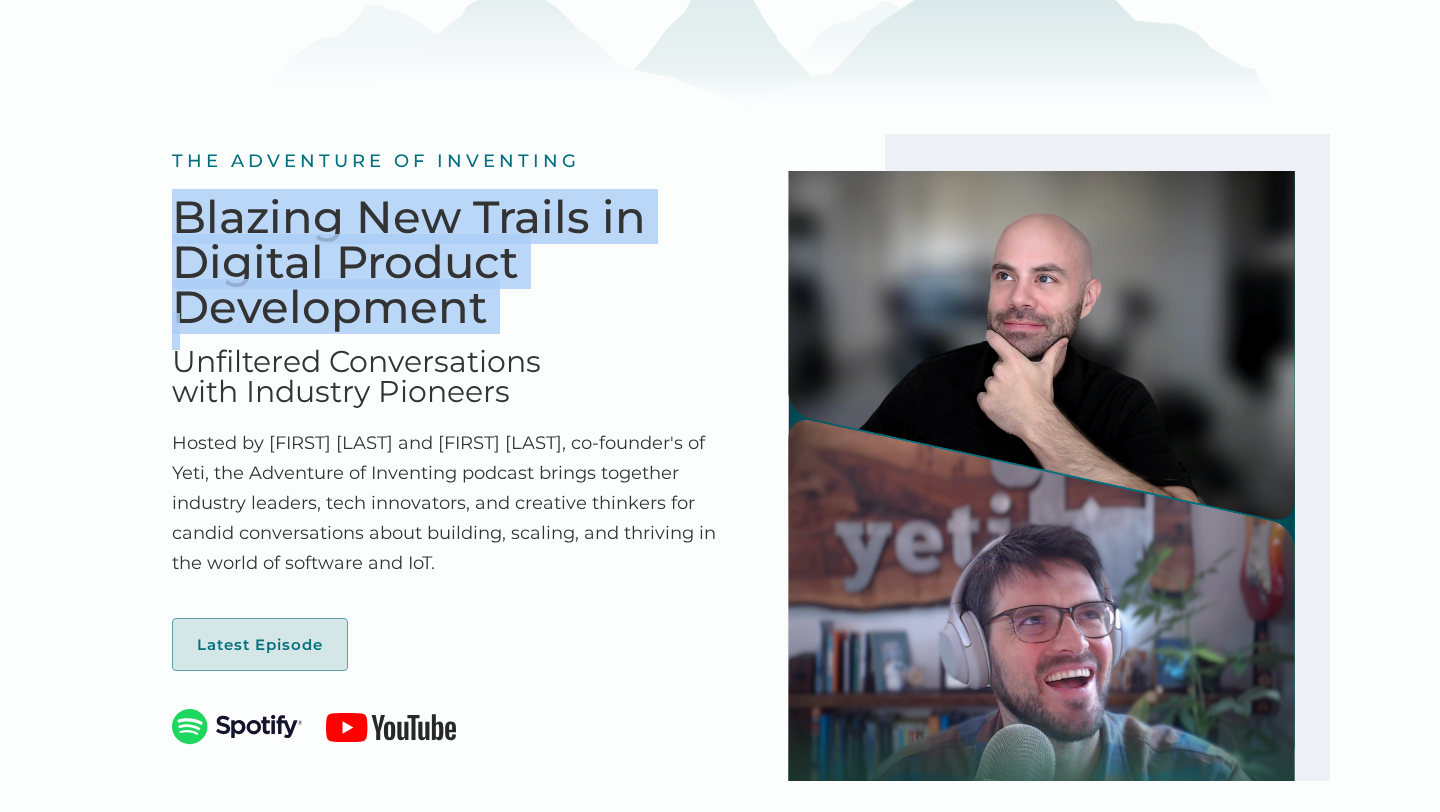click on "Blazing New Trails in Digital Product Development" at bounding box center (444, 261) 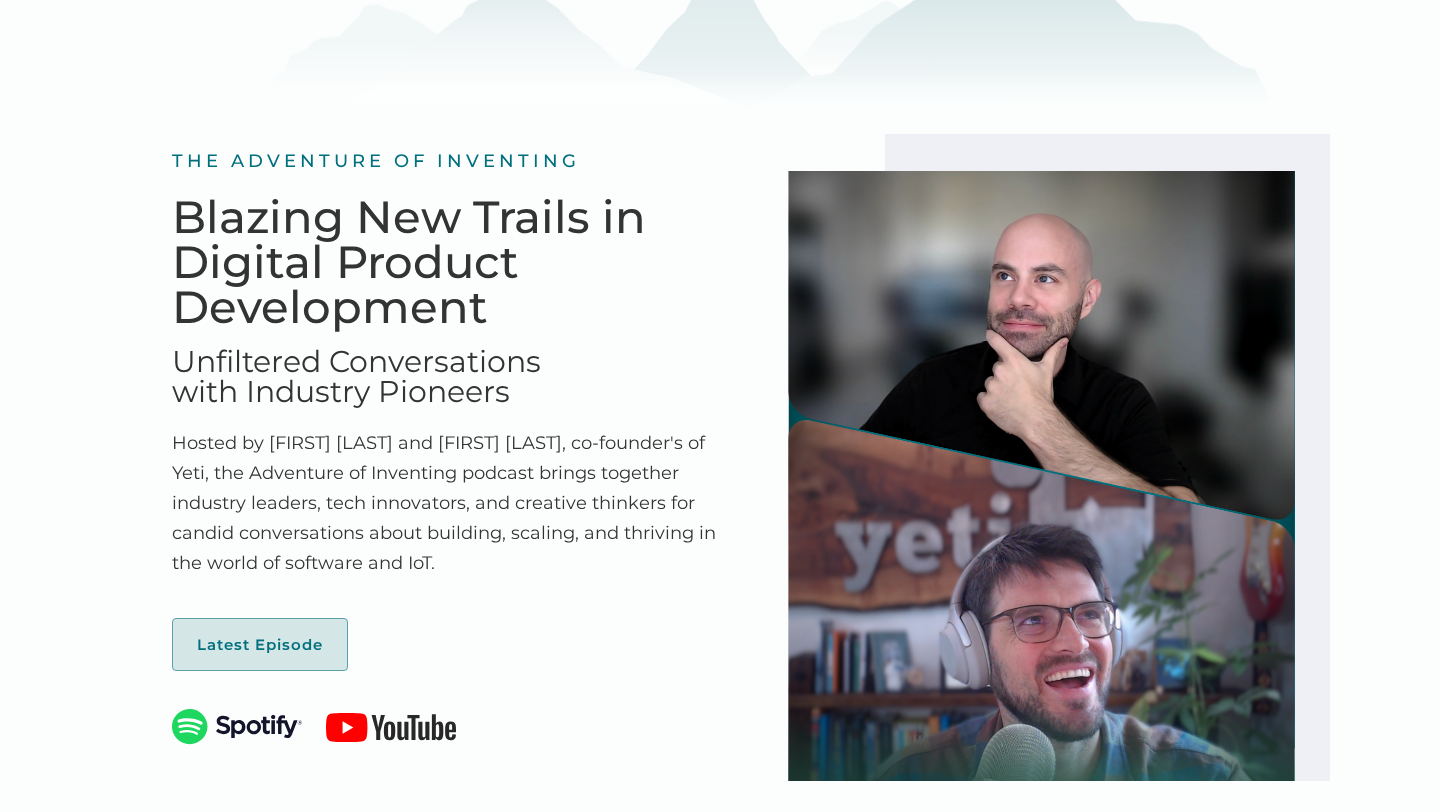 click on "Hosted by Tony Scherba and Rudy Mutter, co-founder's of Yeti, the Adventure of Inventing podcast brings together industry leaders, tech innovators, and creative thinkers for candid conversations about building, scaling, and thriving in the world of software and IoT." at bounding box center [444, 514] 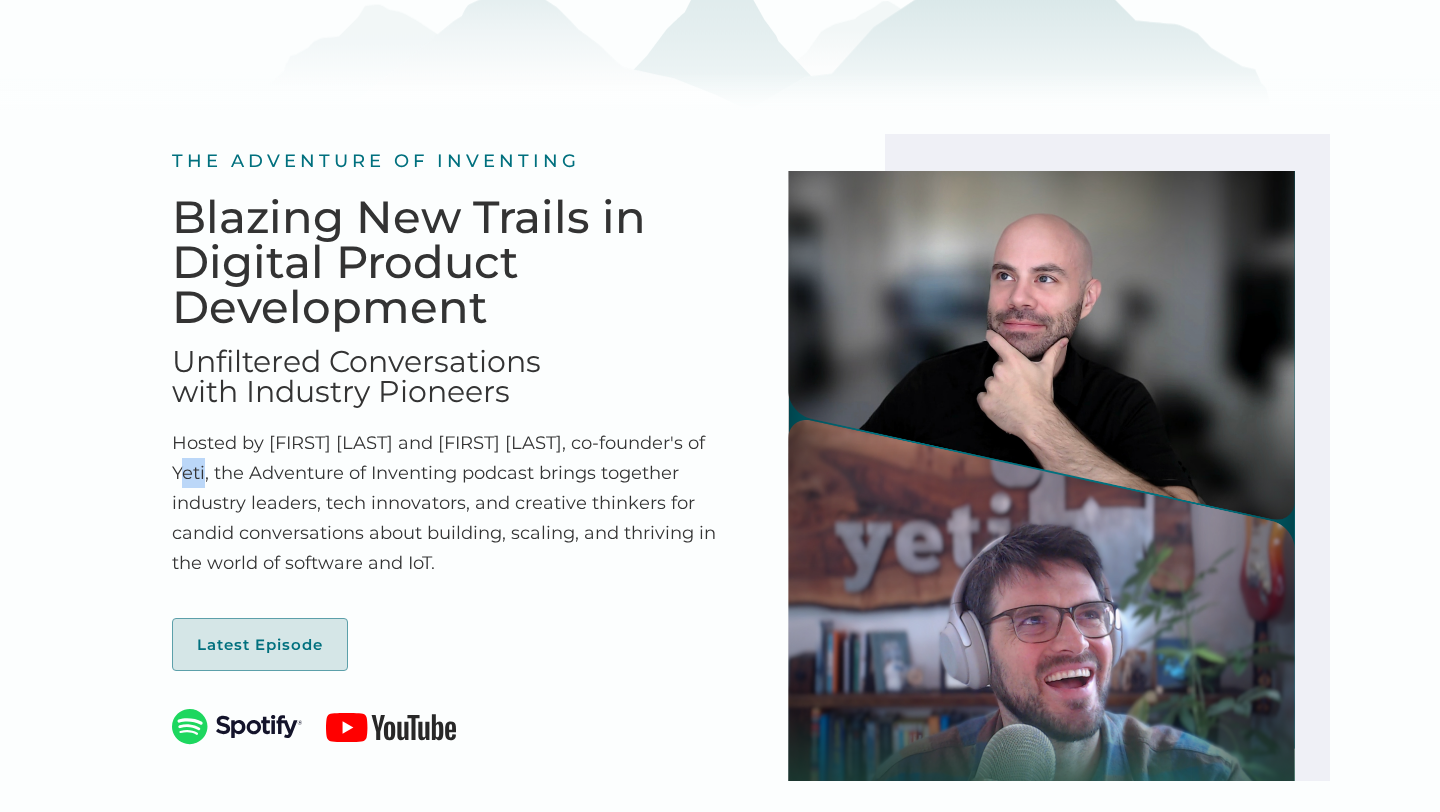 click on "Hosted by Tony Scherba and Rudy Mutter, co-founder's of Yeti, the Adventure of Inventing podcast brings together industry leaders, tech innovators, and creative thinkers for candid conversations about building, scaling, and thriving in the world of software and IoT." at bounding box center [444, 514] 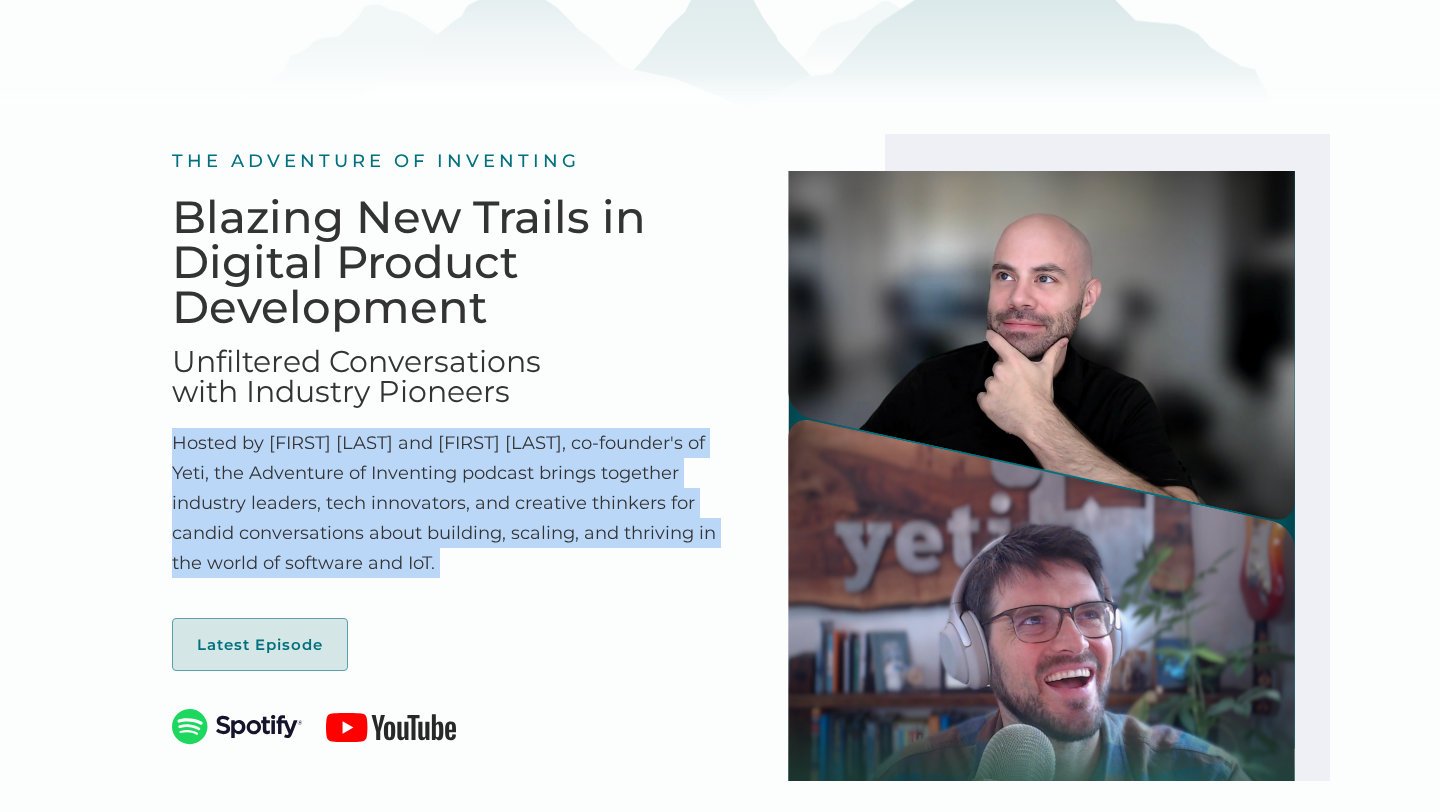click on "Hosted by Tony Scherba and Rudy Mutter, co-founder's of Yeti, the Adventure of Inventing podcast brings together industry leaders, tech innovators, and creative thinkers for candid conversations about building, scaling, and thriving in the world of software and IoT." at bounding box center (444, 514) 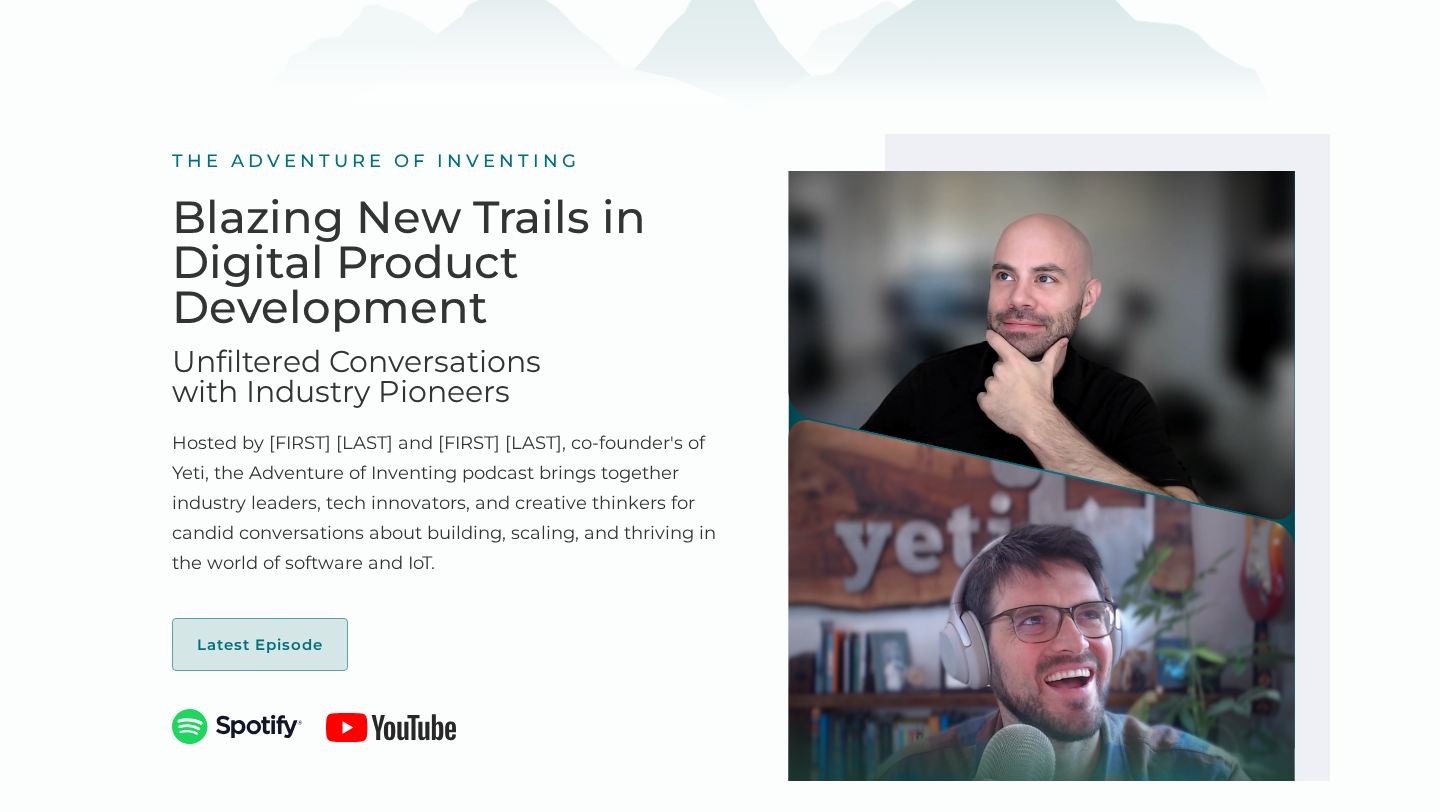 click on "Unfiltered Conversations with Industry Pioneers" at bounding box center (444, 372) 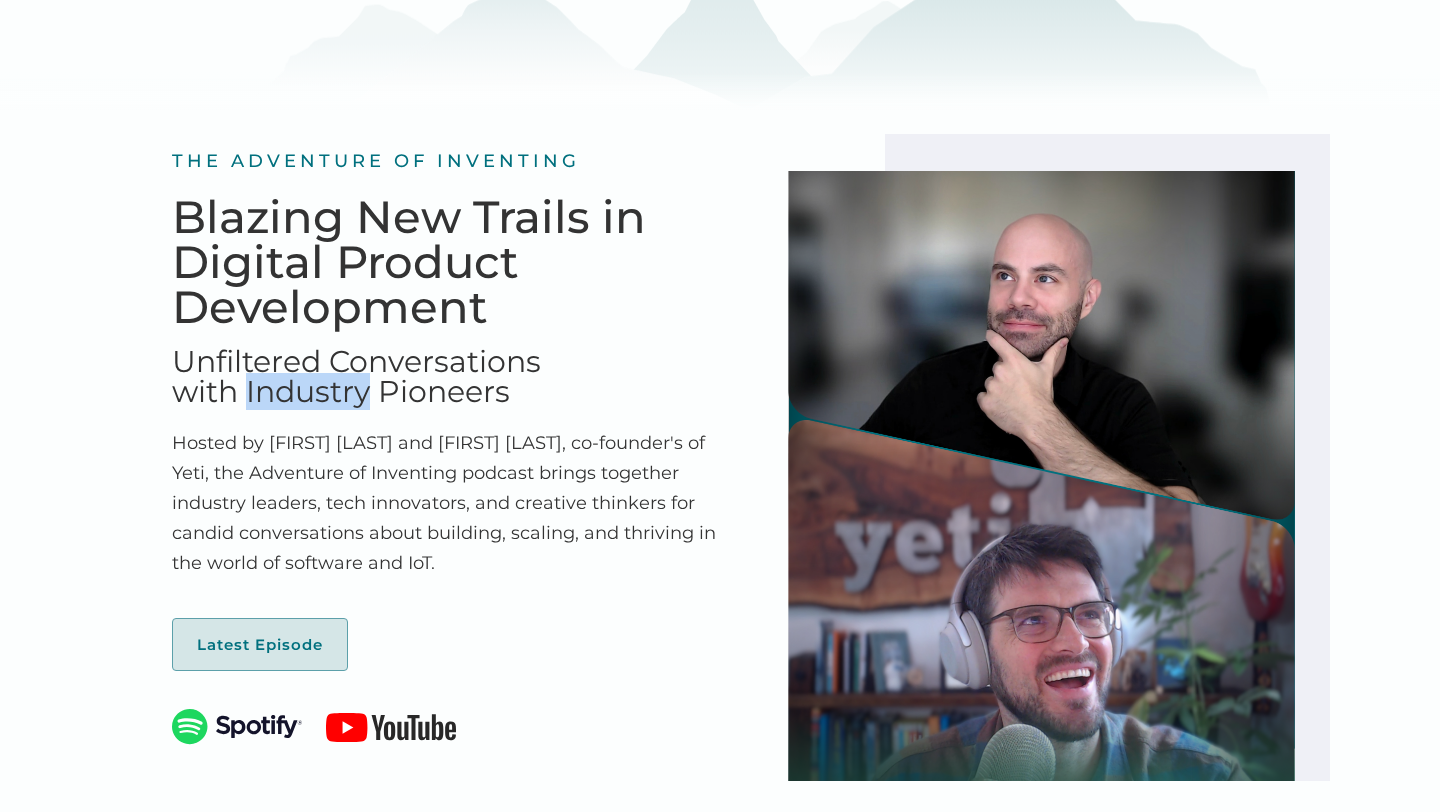 click on "Unfiltered Conversations with Industry Pioneers" at bounding box center [444, 372] 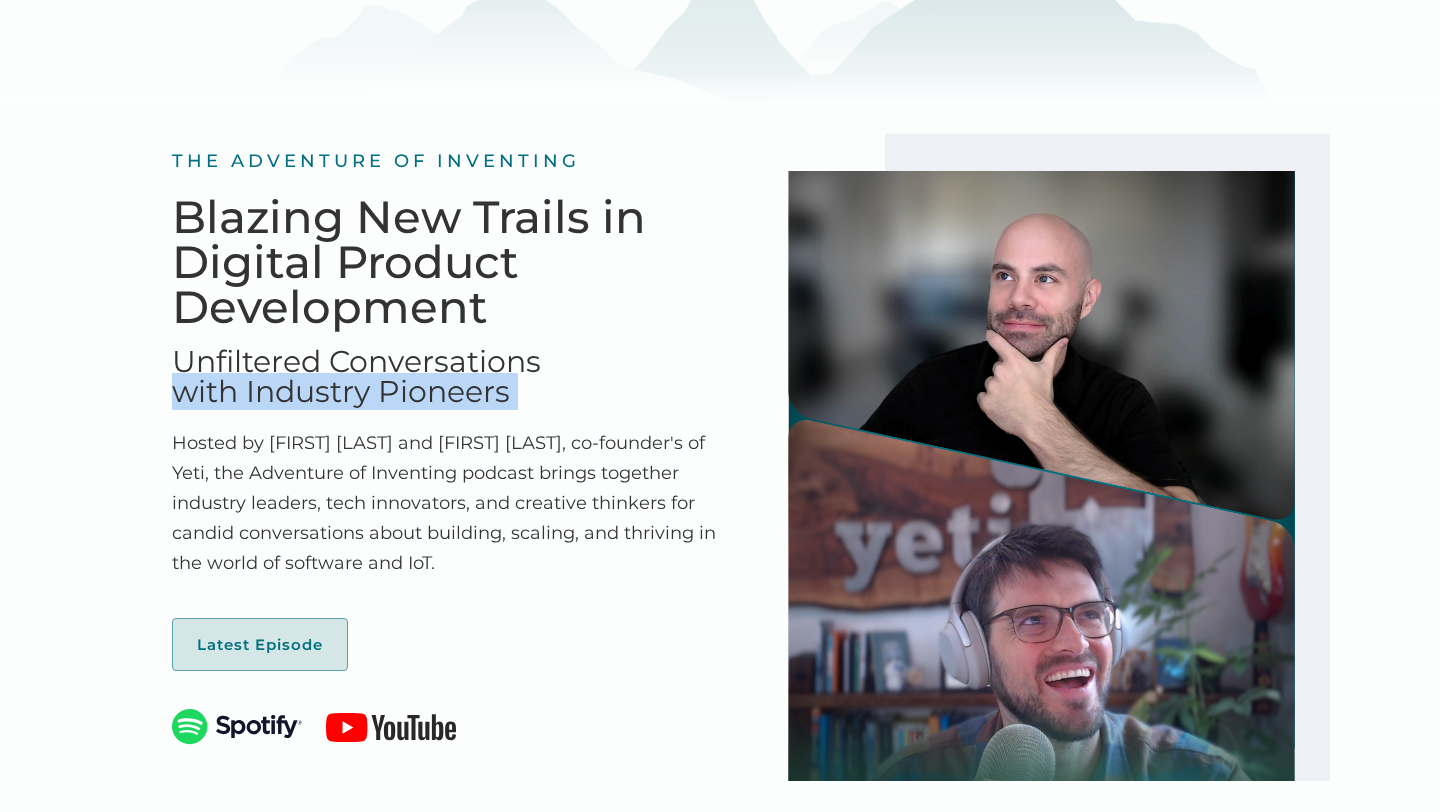 click on "Unfiltered Conversations with Industry Pioneers" at bounding box center [444, 372] 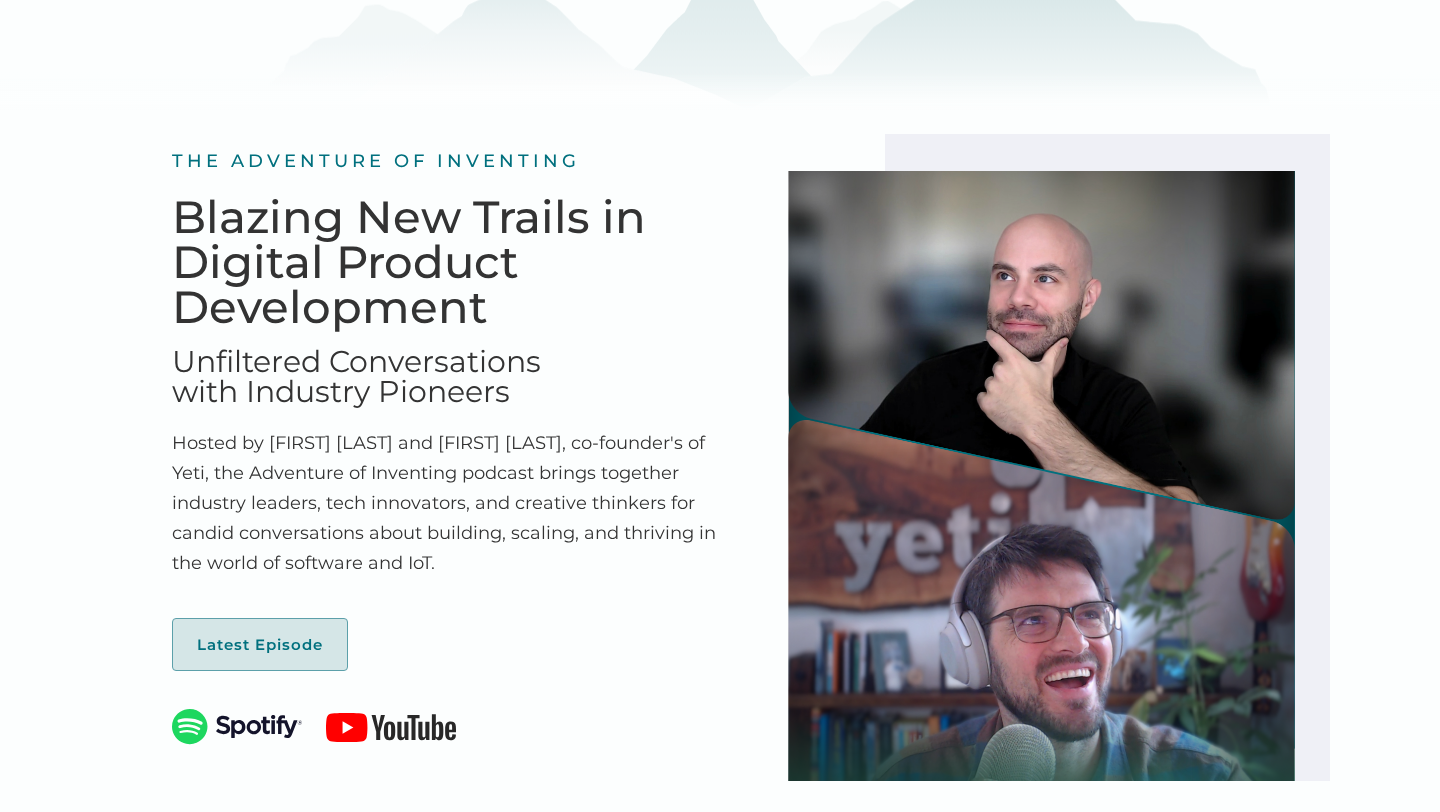 click on "Unfiltered Conversations with Industry Pioneers" at bounding box center (444, 372) 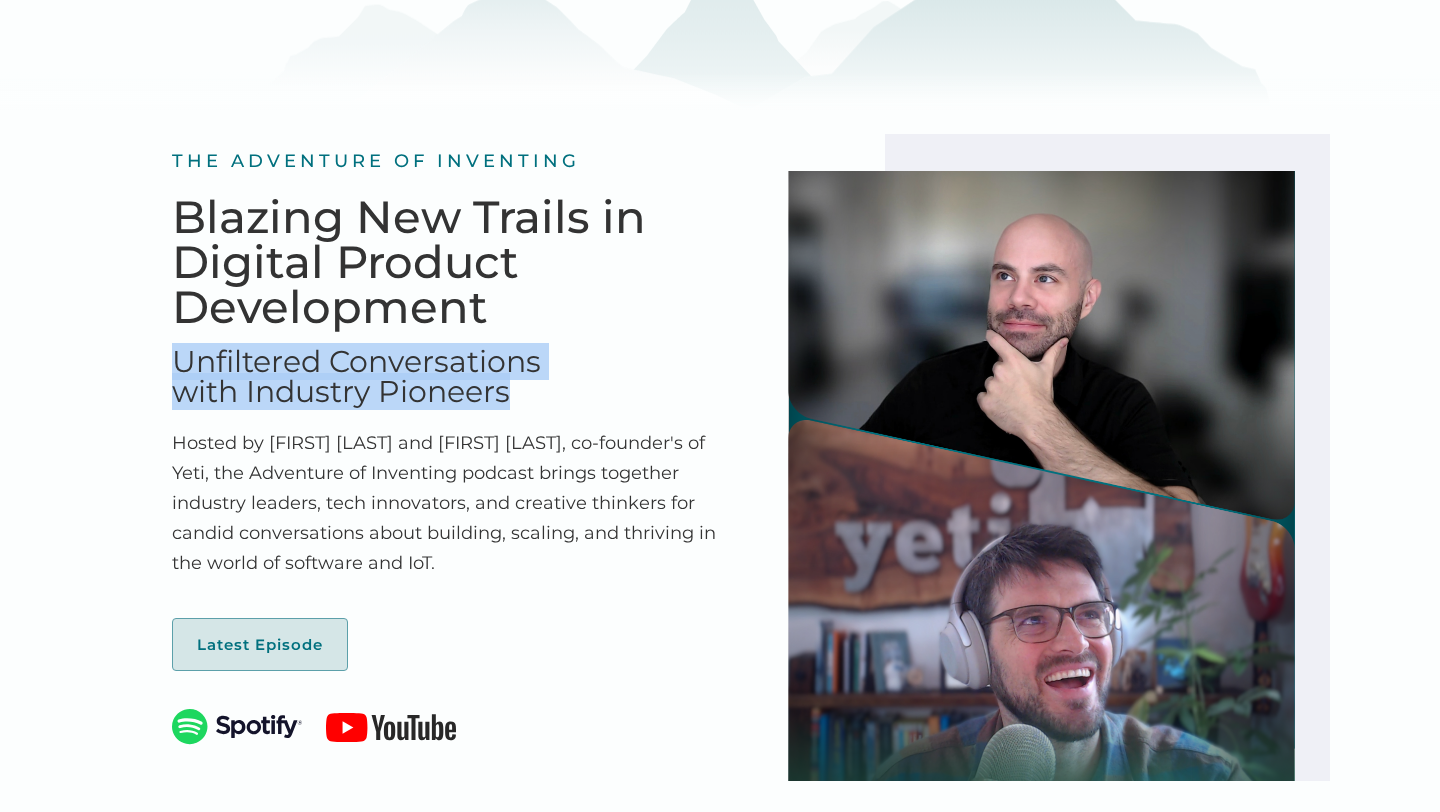 drag, startPoint x: 180, startPoint y: 356, endPoint x: 593, endPoint y: 390, distance: 414.39716 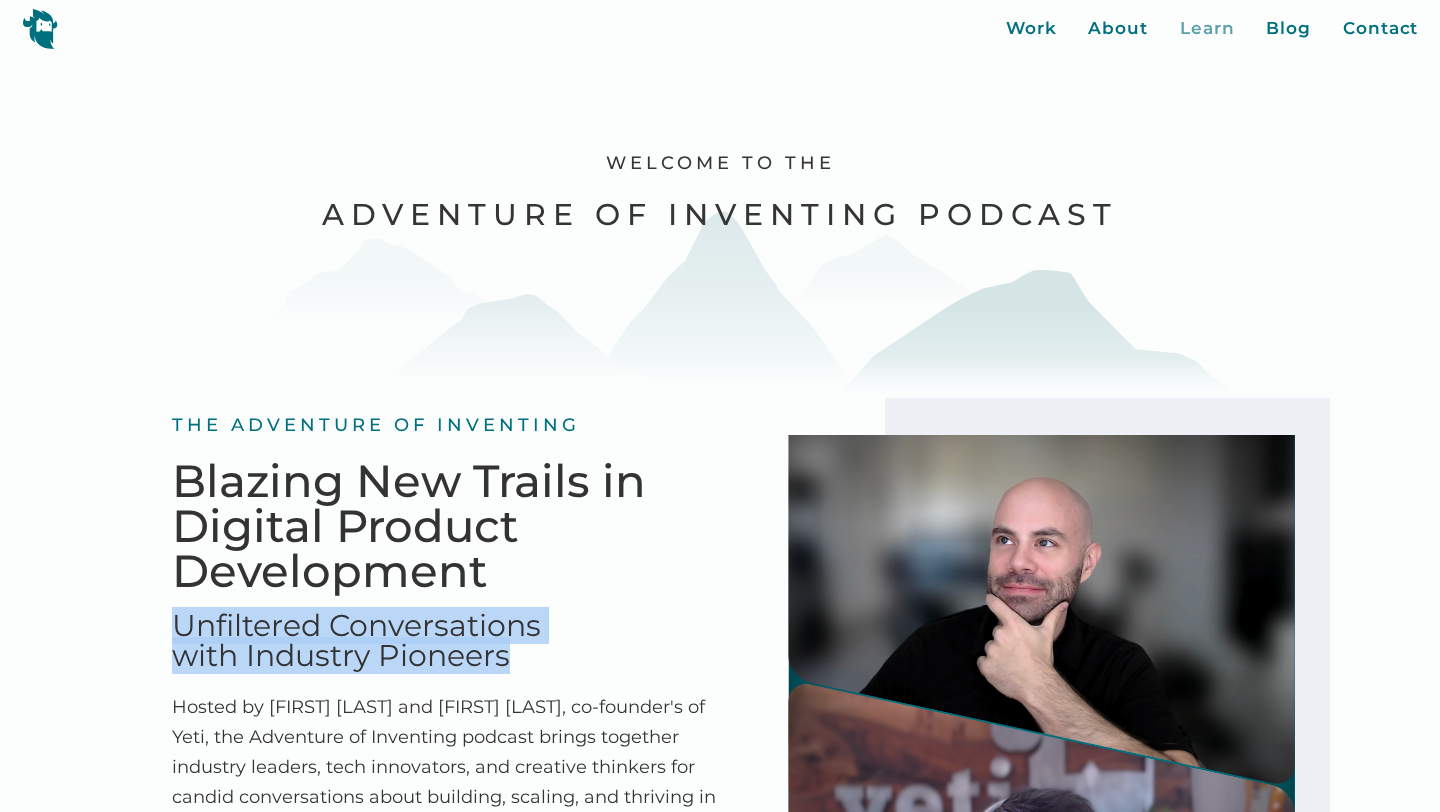 click on "Learn" at bounding box center [1207, 29] 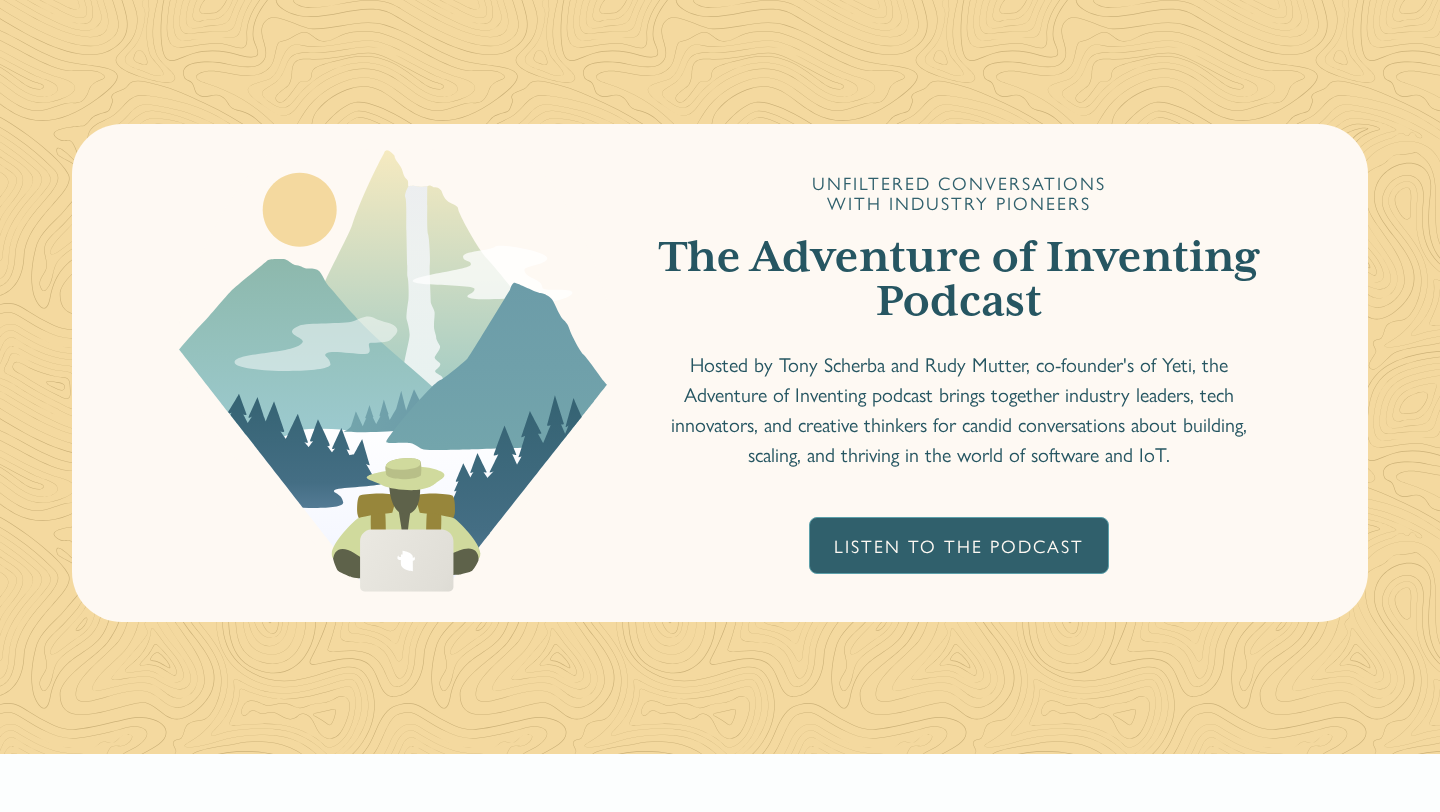 scroll, scrollTop: 77, scrollLeft: 0, axis: vertical 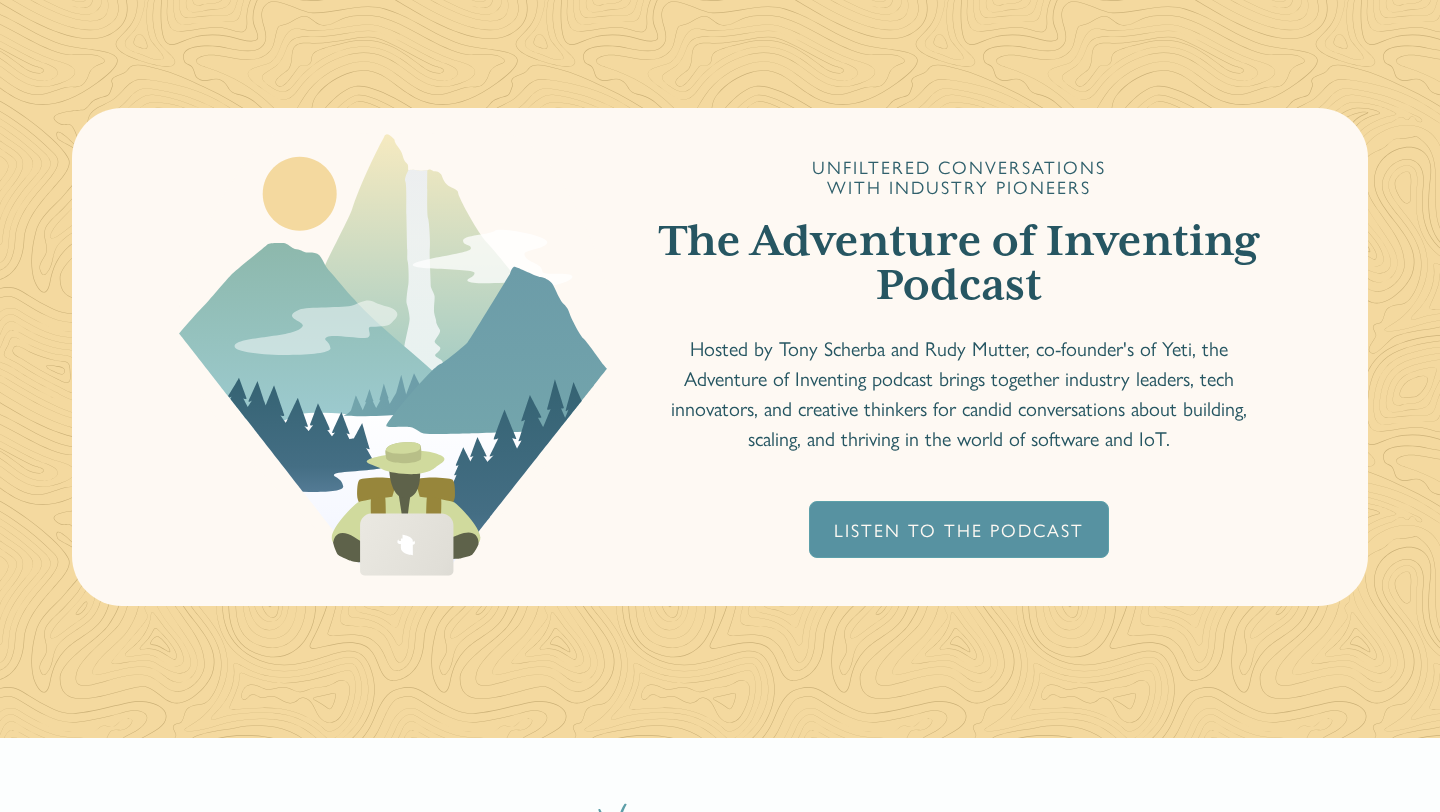 click on "Listen To The Podcast" at bounding box center (959, 529) 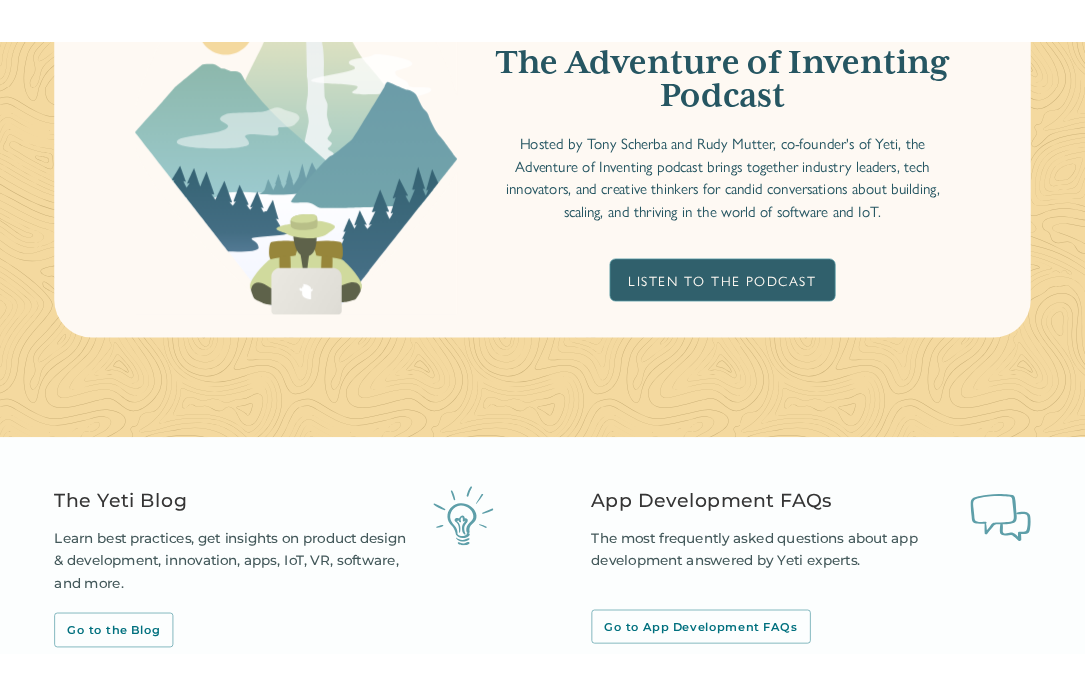 scroll, scrollTop: 0, scrollLeft: 0, axis: both 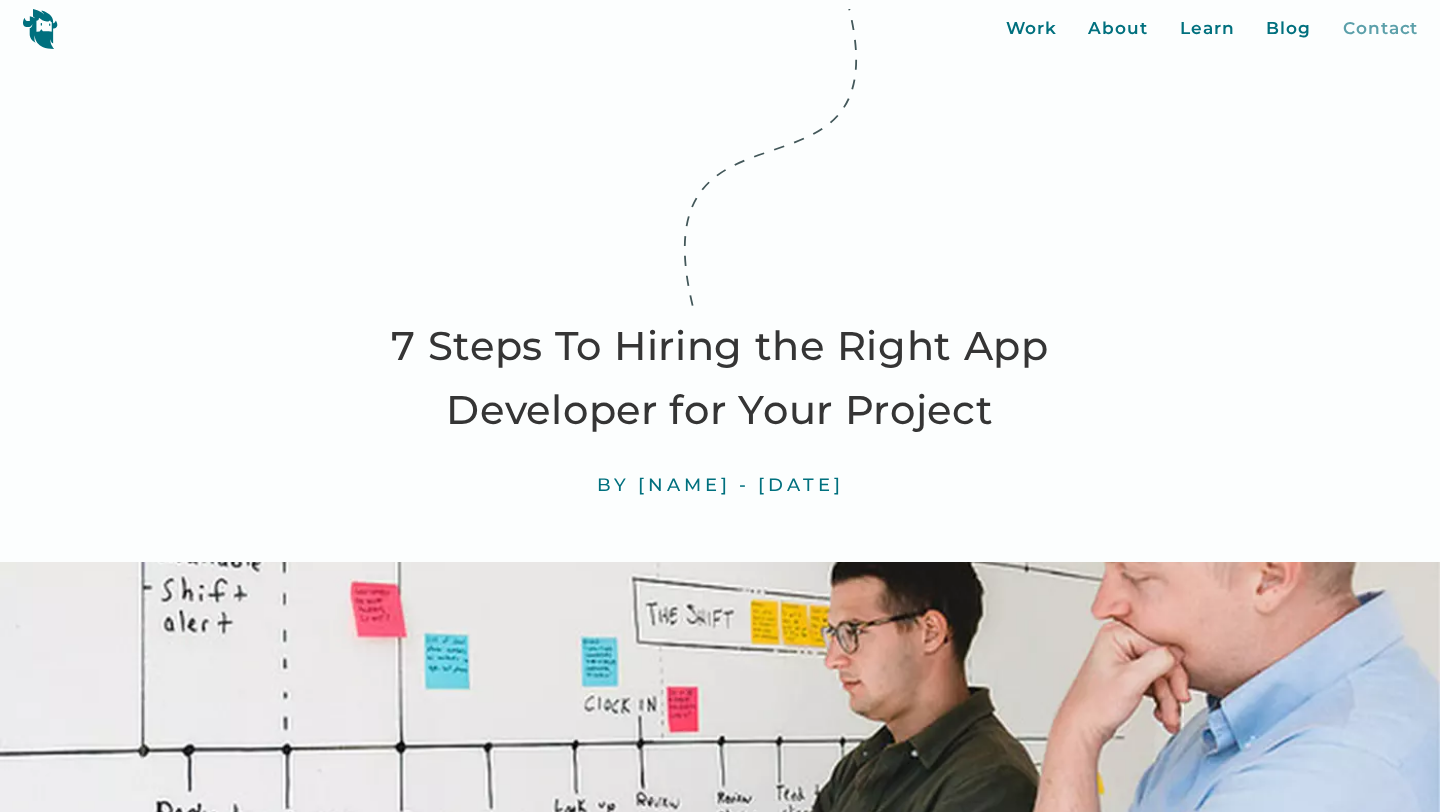 click on "Contact" at bounding box center [1380, 29] 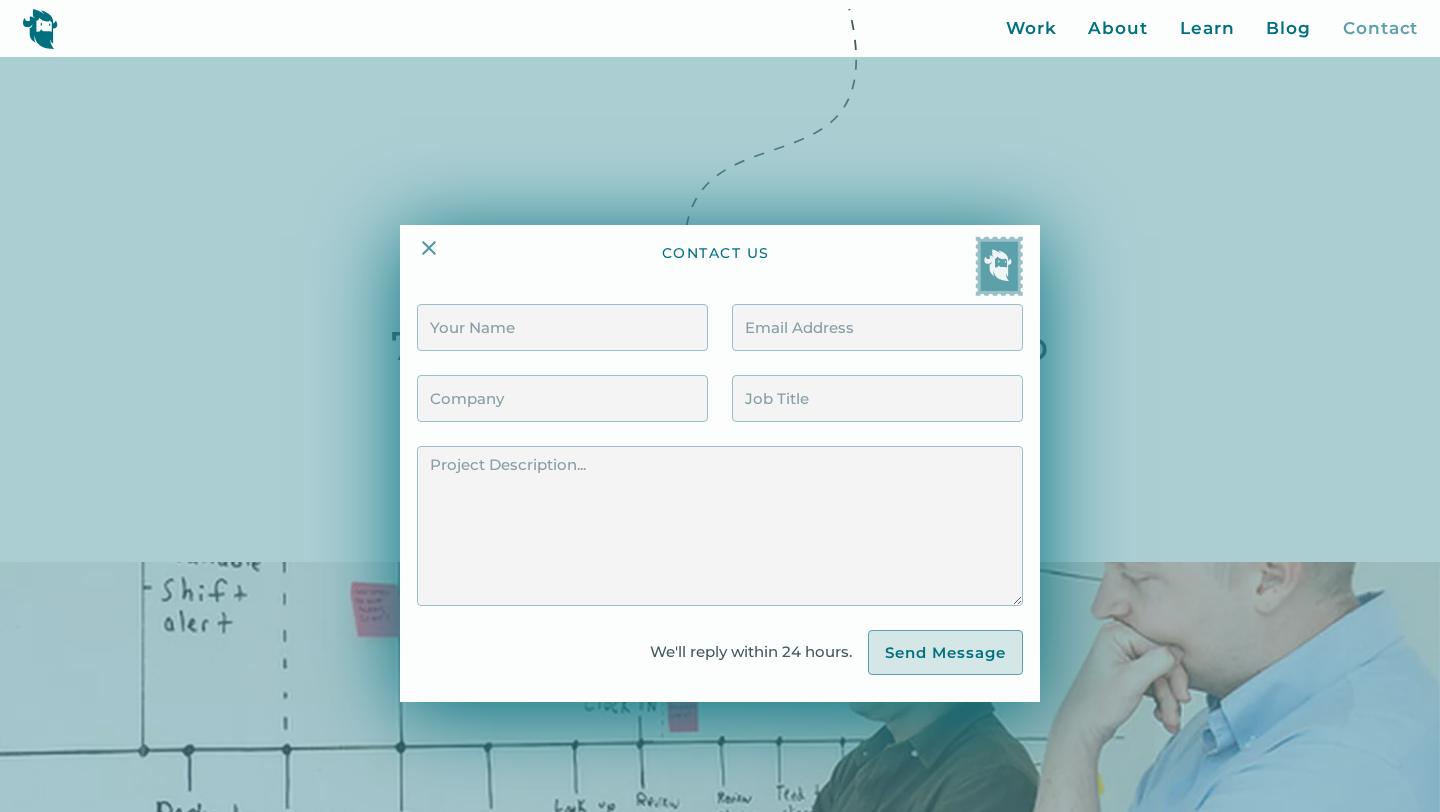 click on "Contact" at bounding box center [1380, 29] 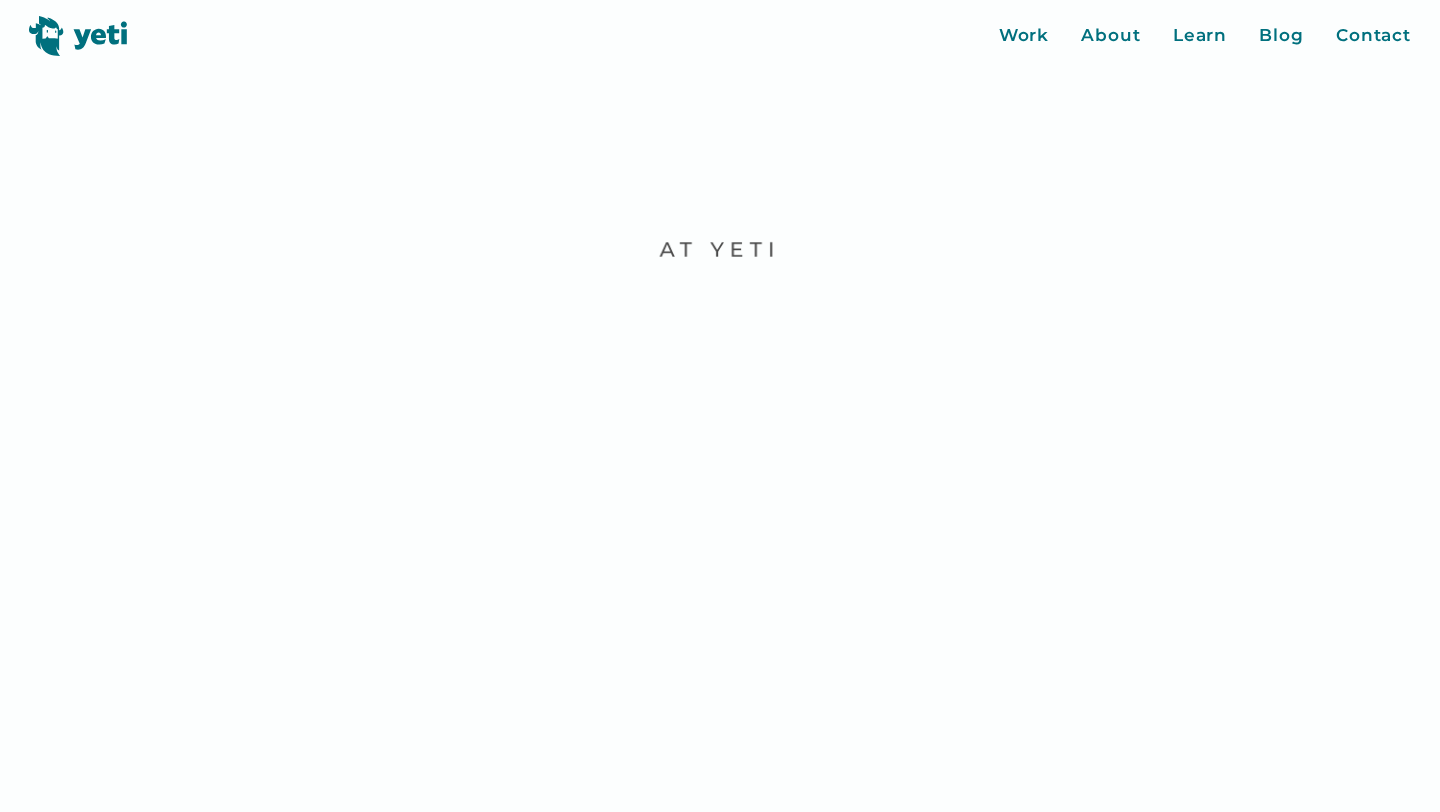 scroll, scrollTop: 0, scrollLeft: 0, axis: both 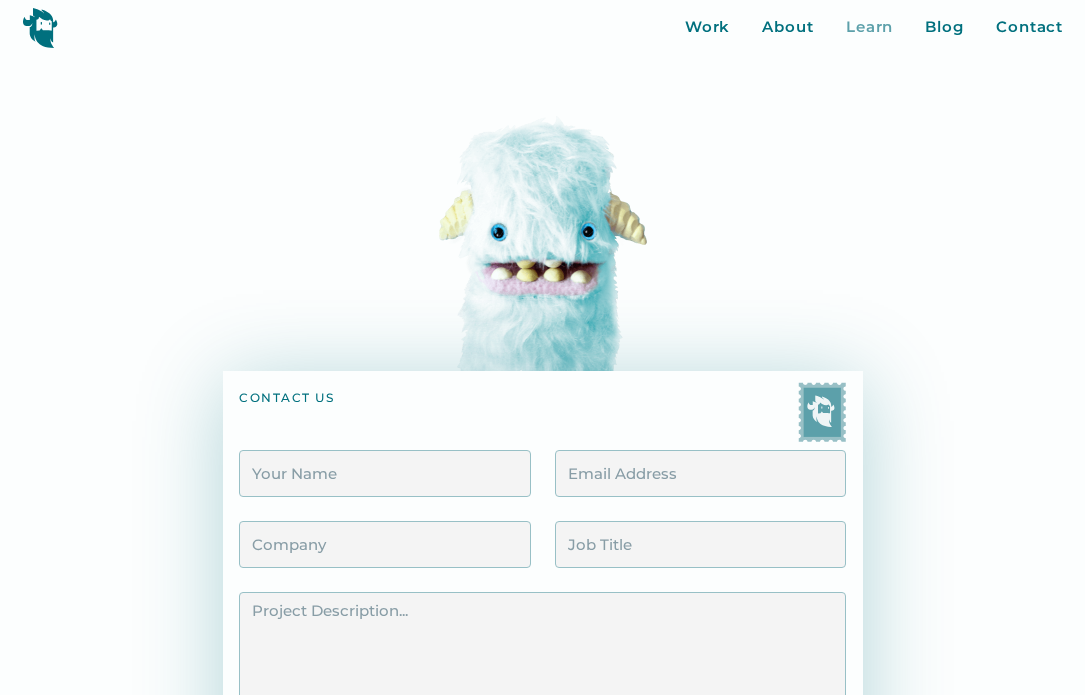 click on "Learn" at bounding box center [870, 27] 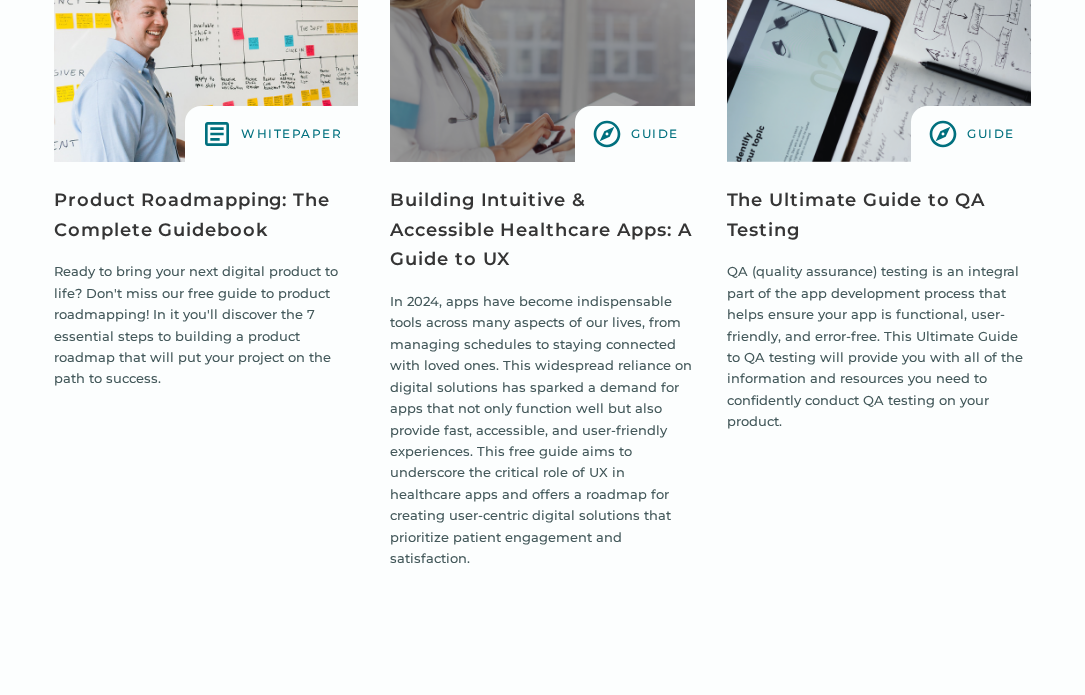 scroll, scrollTop: 3066, scrollLeft: 0, axis: vertical 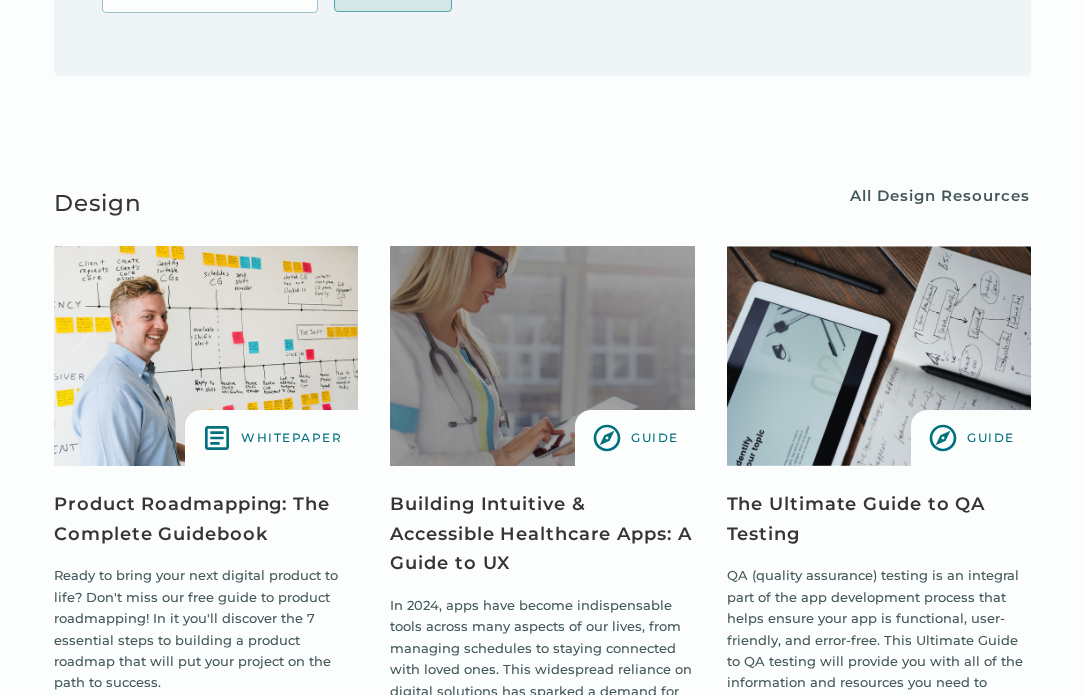click on "All Design Resources" at bounding box center (940, 196) 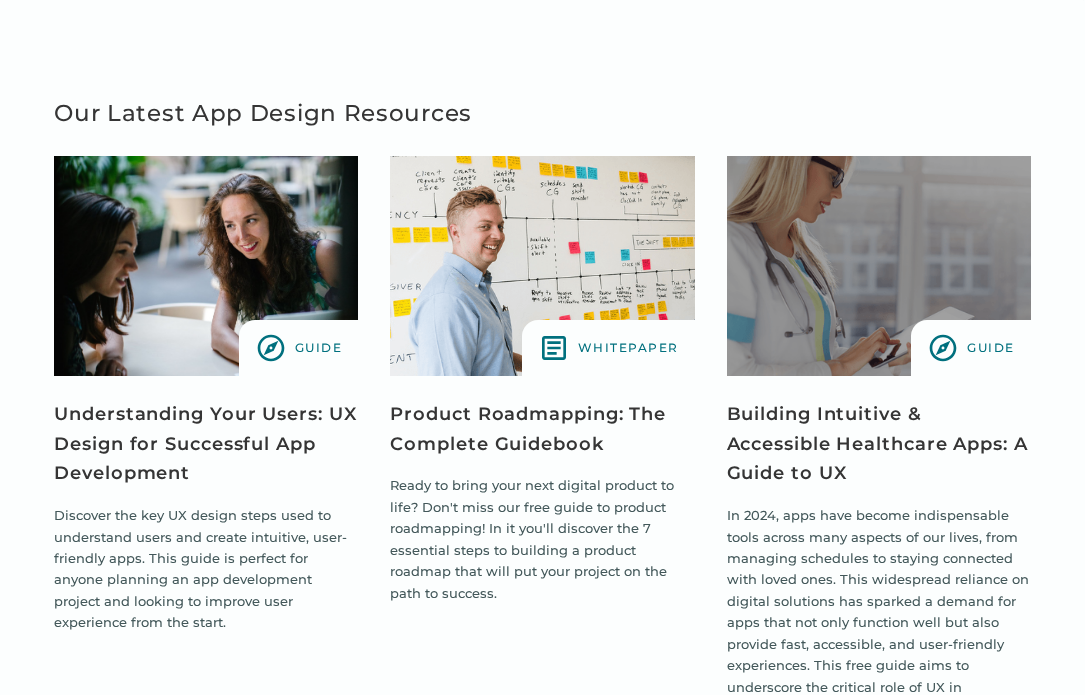 scroll, scrollTop: 943, scrollLeft: 0, axis: vertical 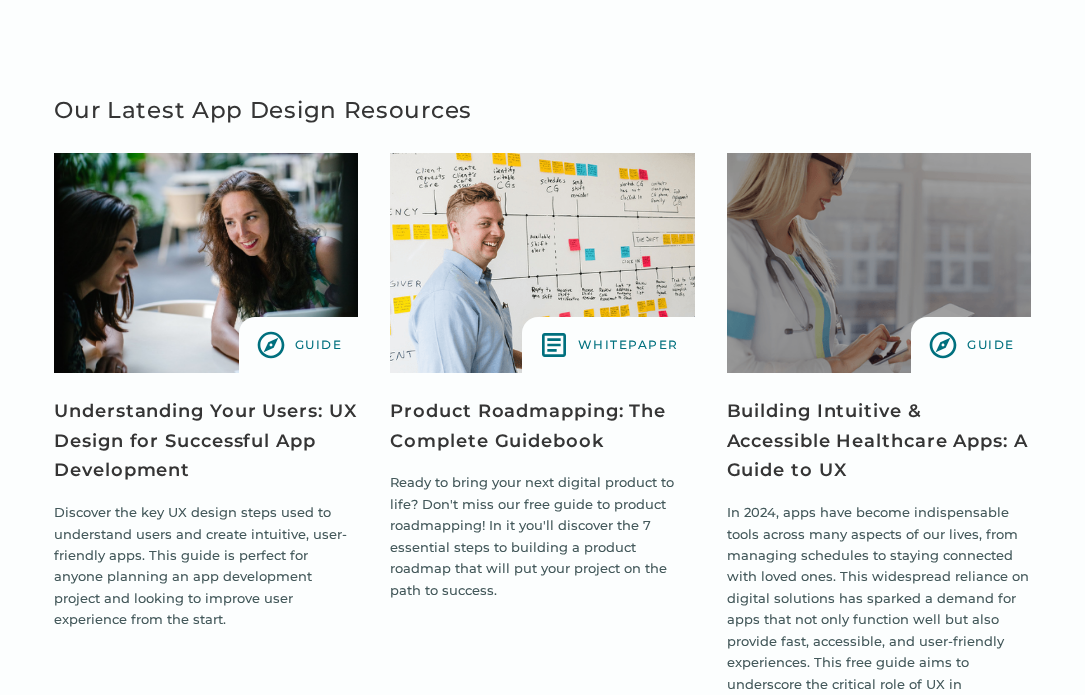 click at bounding box center (206, 263) 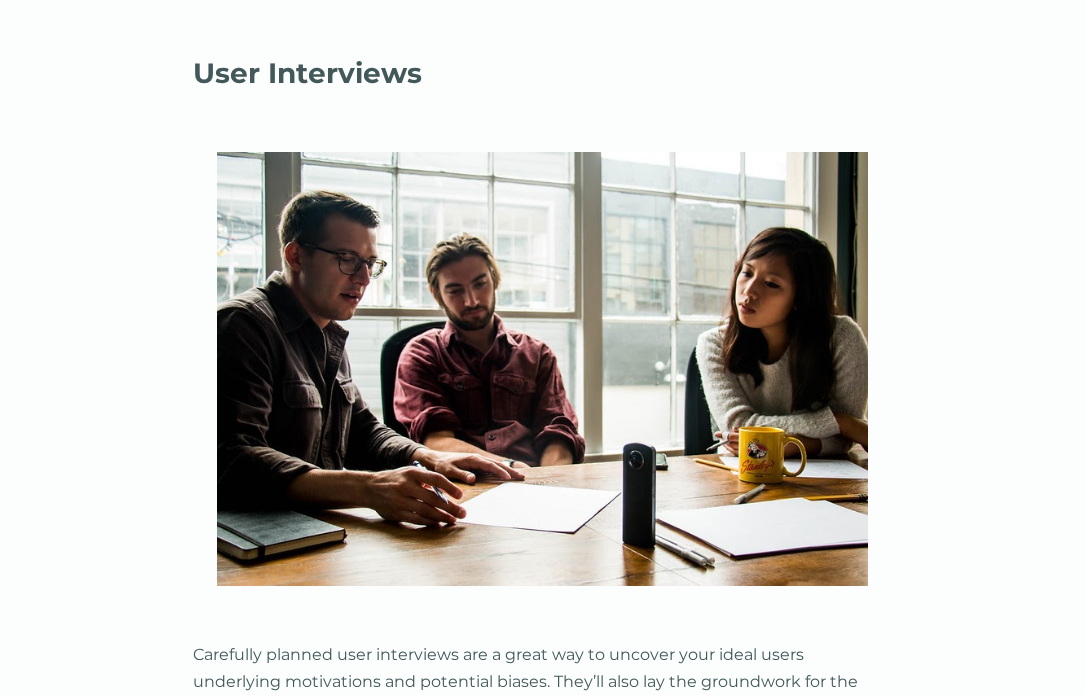 scroll, scrollTop: 3491, scrollLeft: 0, axis: vertical 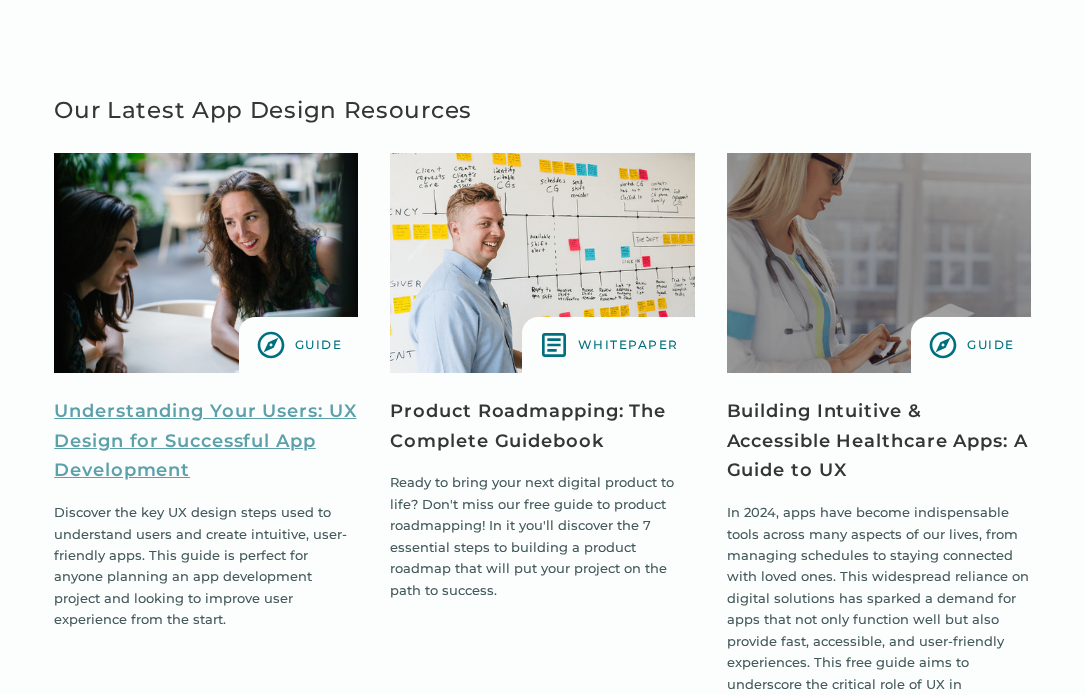 click on "Understanding Your Users: UX Design for Successful App Development" at bounding box center [206, 441] 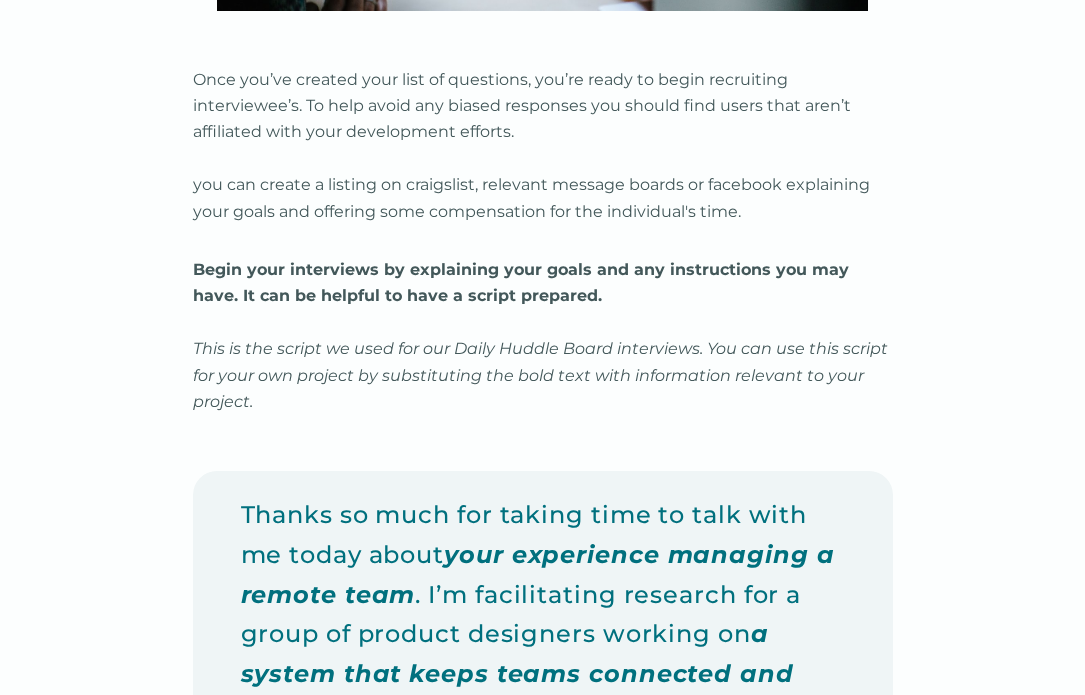 scroll, scrollTop: 6564, scrollLeft: 0, axis: vertical 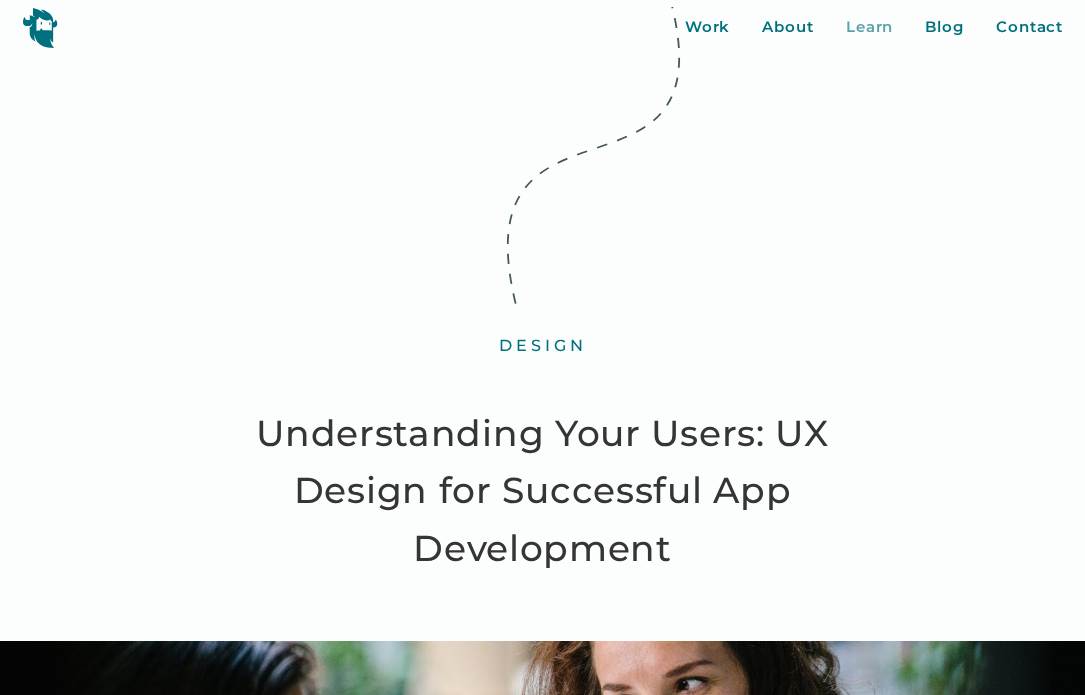 click on "Learn" at bounding box center [870, 27] 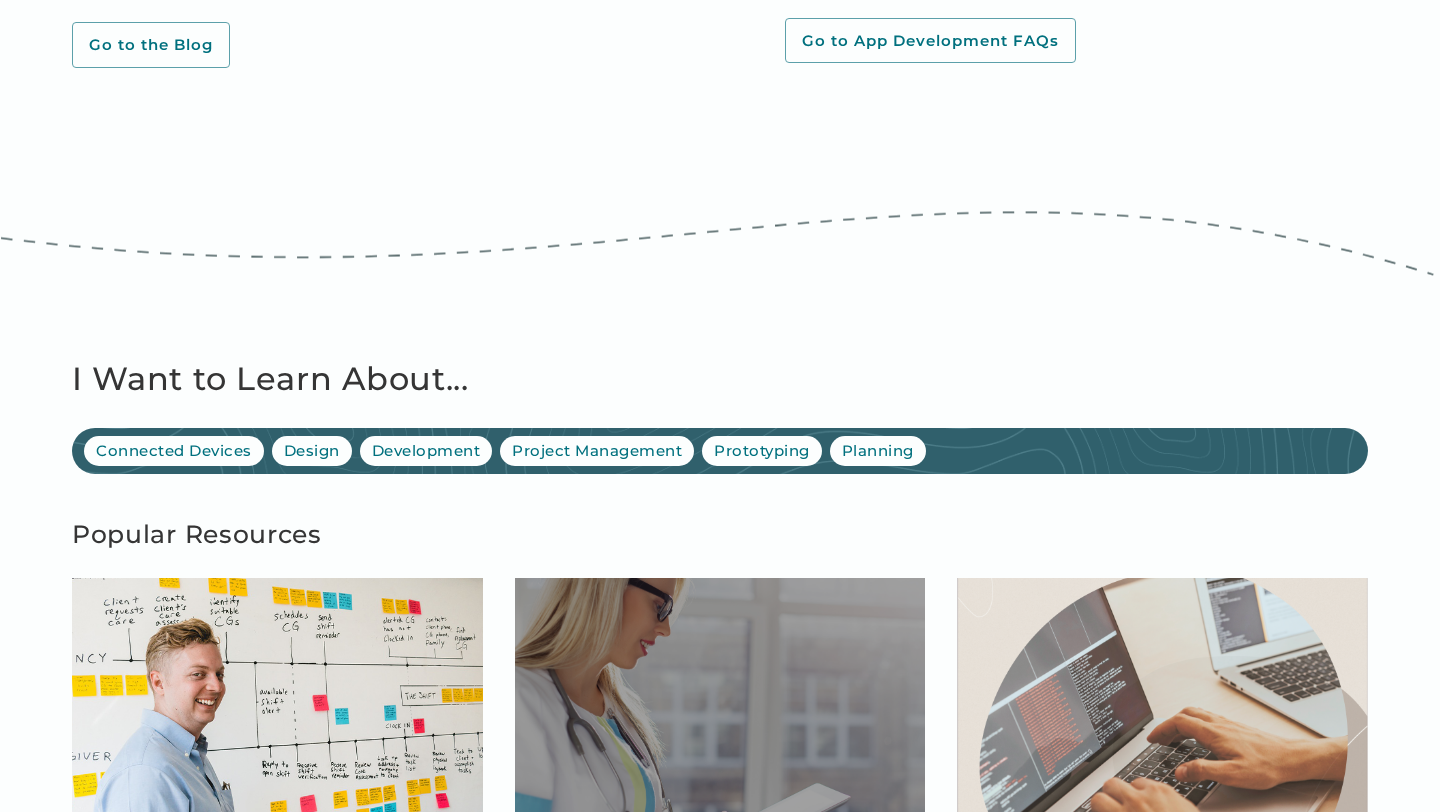 scroll, scrollTop: 1025, scrollLeft: 0, axis: vertical 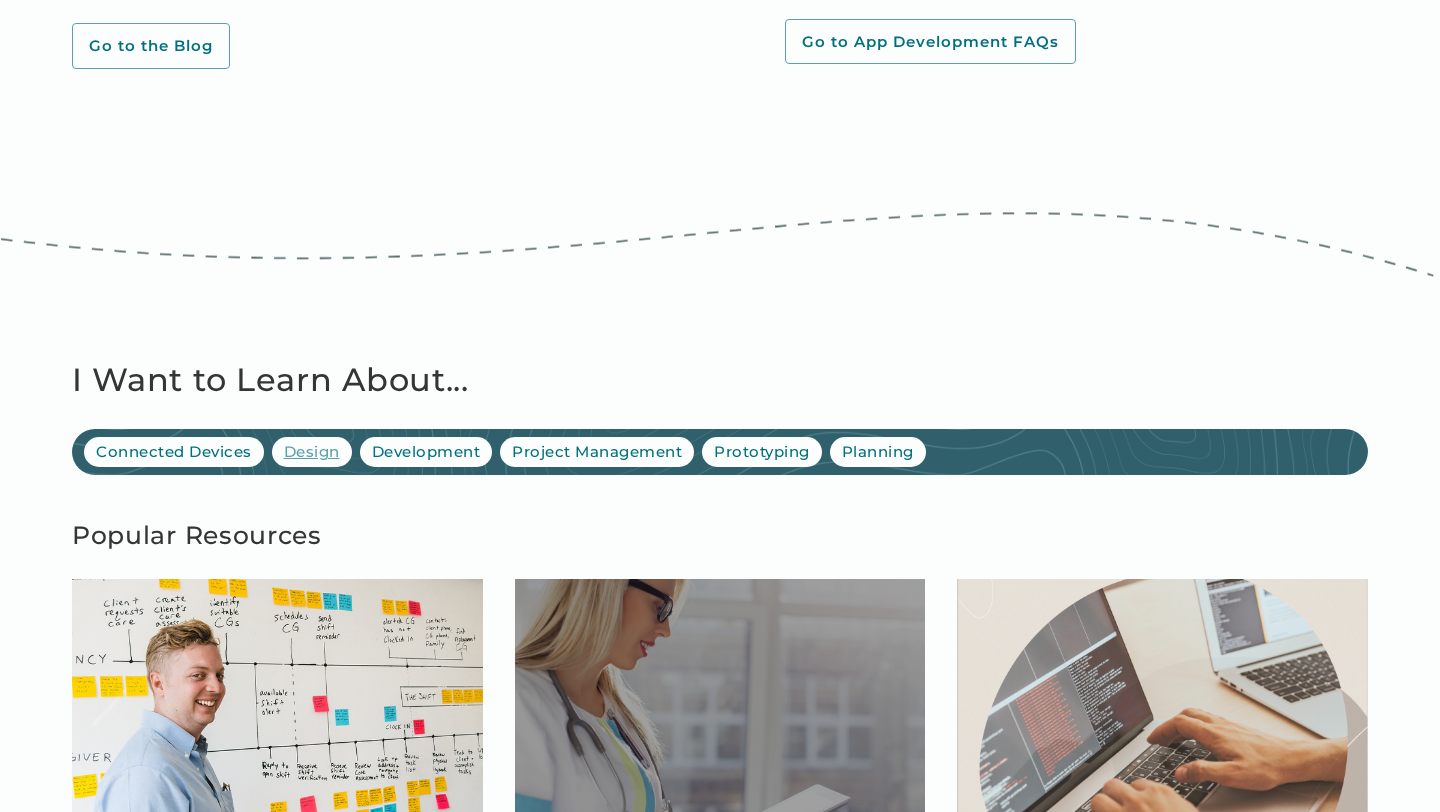 click on "Design" at bounding box center [312, 452] 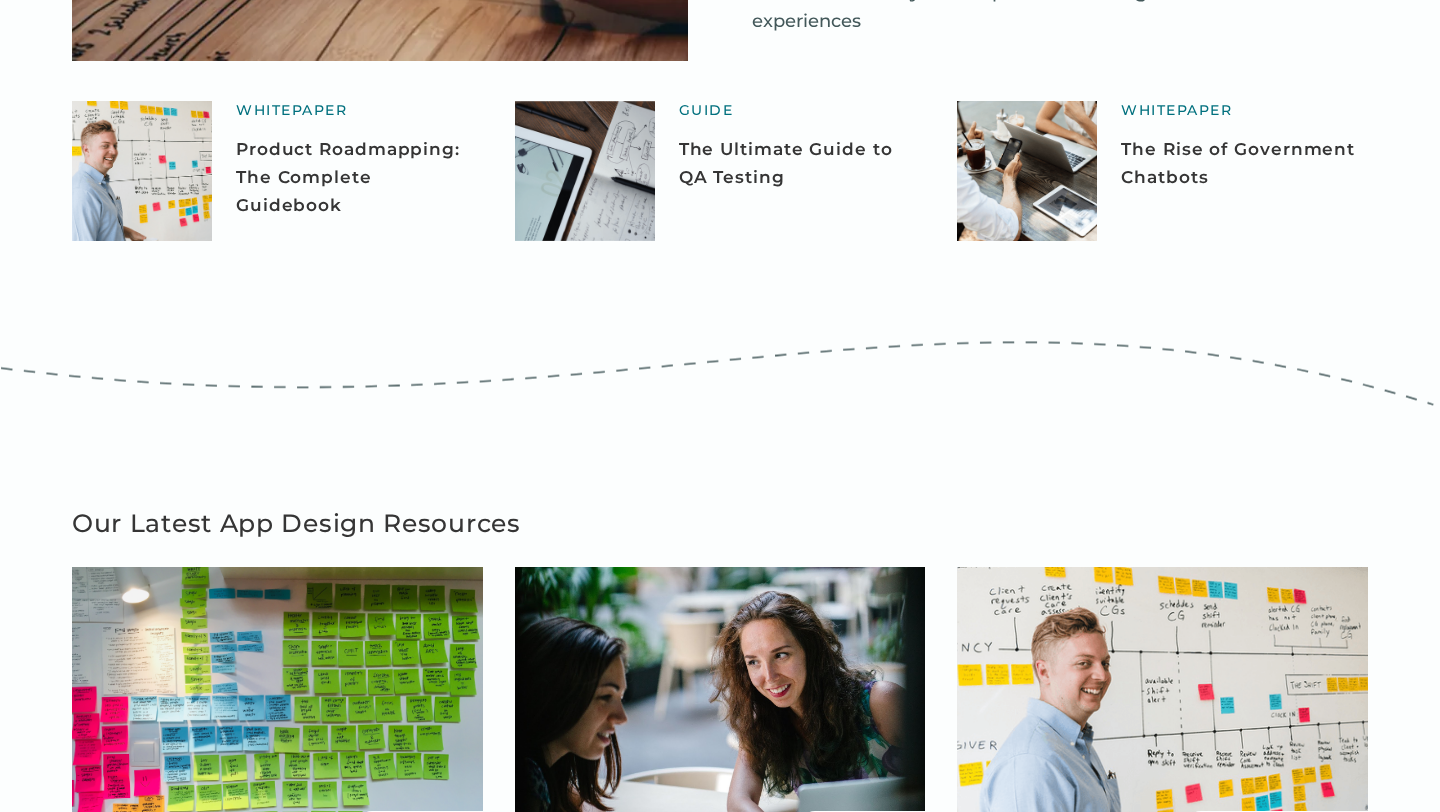 scroll, scrollTop: 1077, scrollLeft: 0, axis: vertical 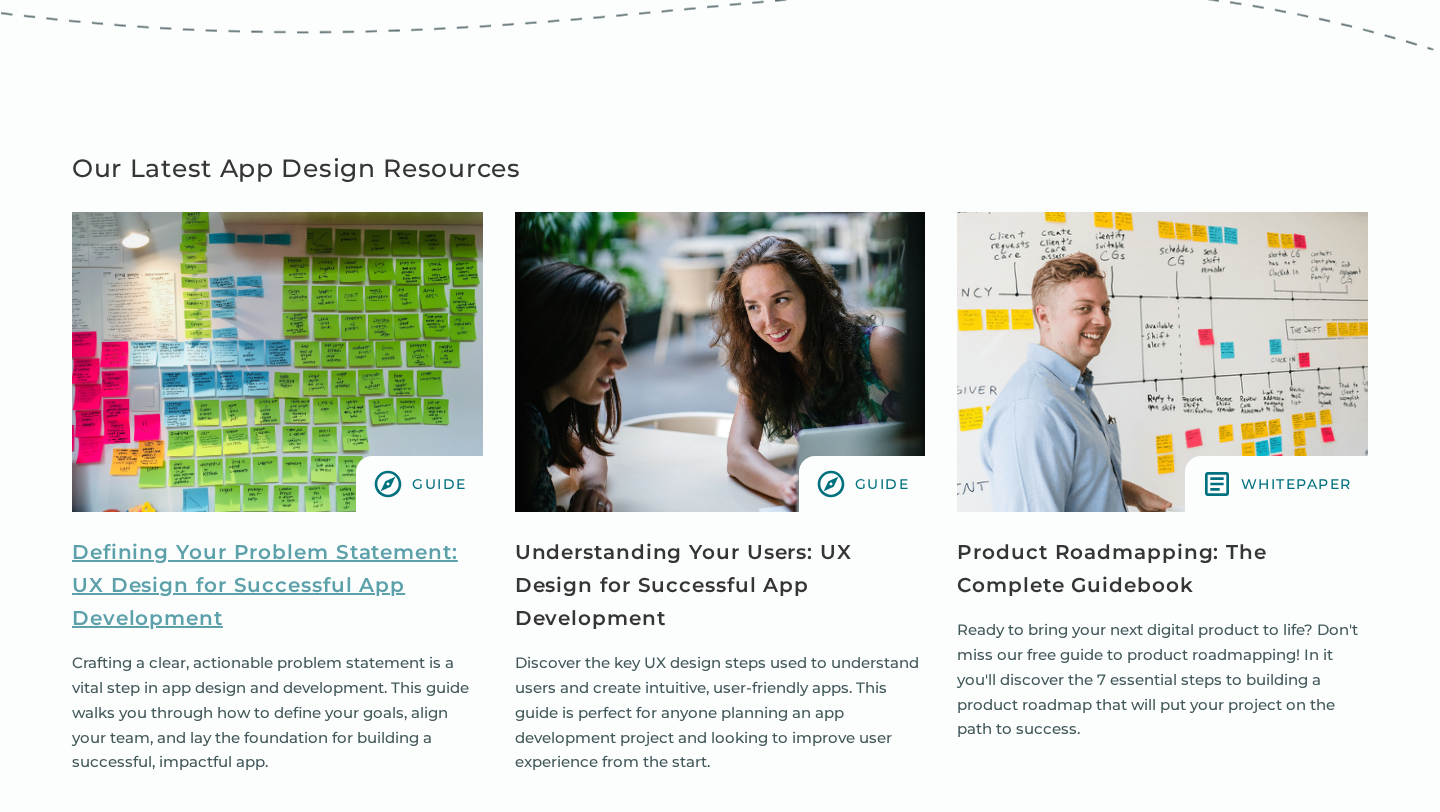 click on "Defining Your Problem Statement: UX Design for Successful App Development" at bounding box center [277, 585] 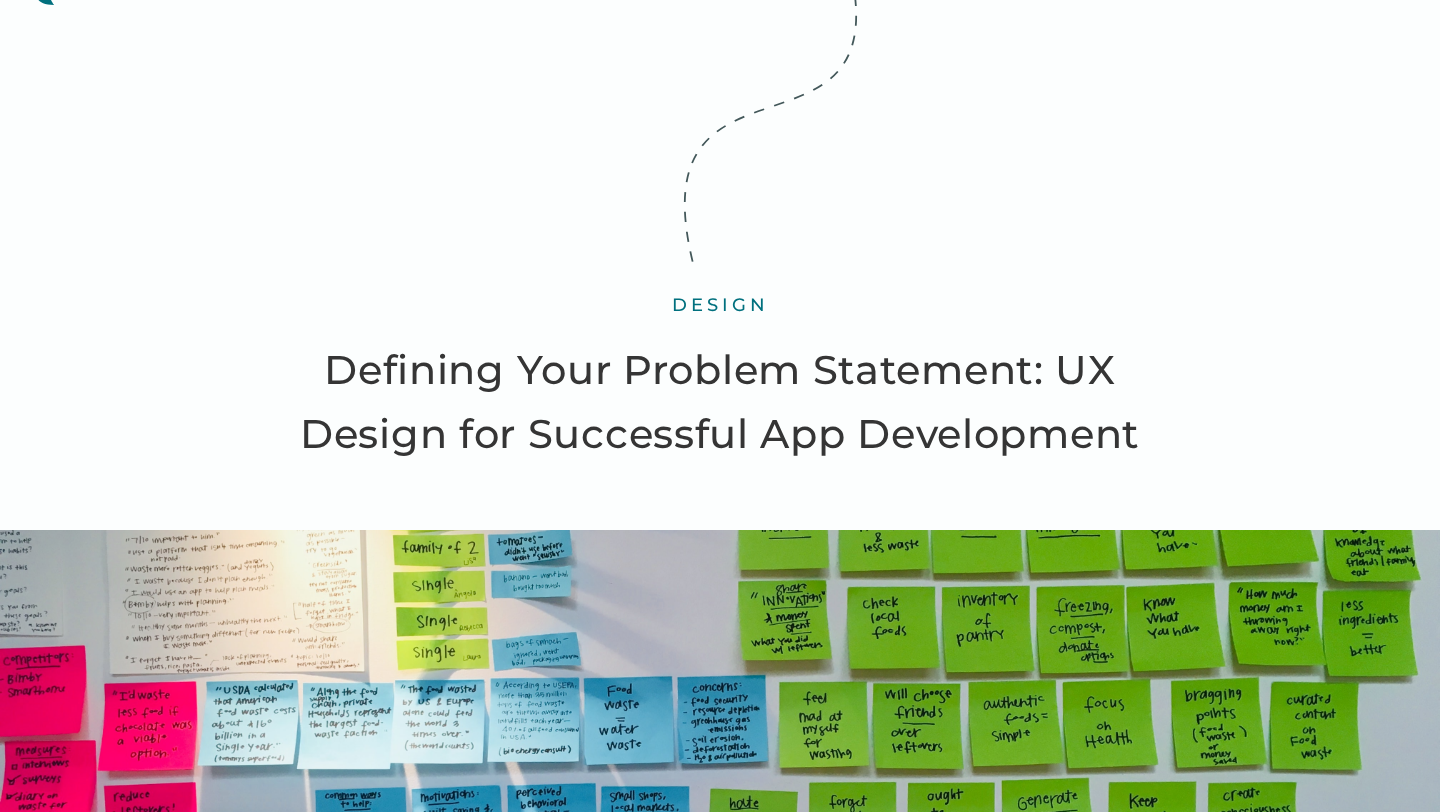 scroll, scrollTop: 0, scrollLeft: 0, axis: both 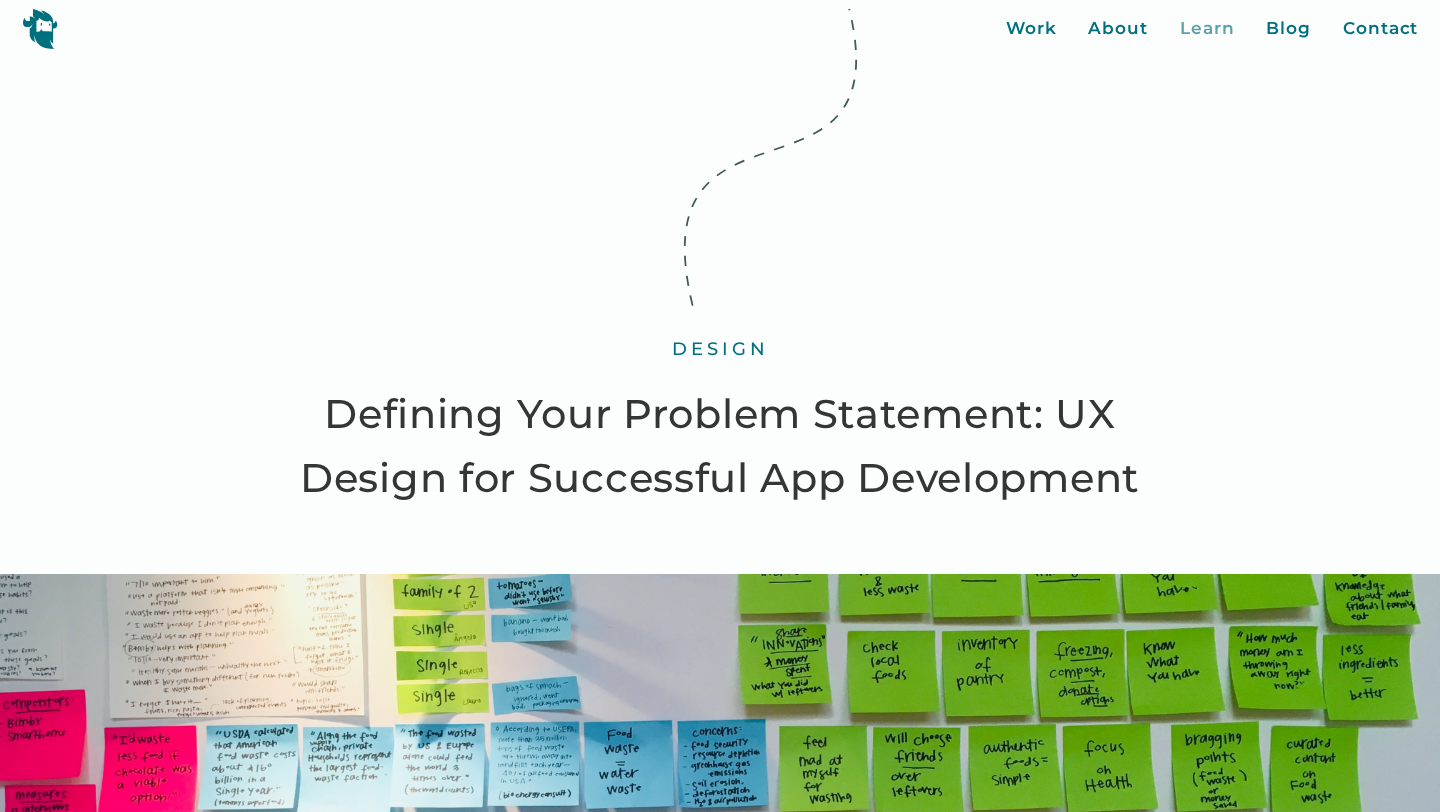 click on "Learn" at bounding box center (1207, 29) 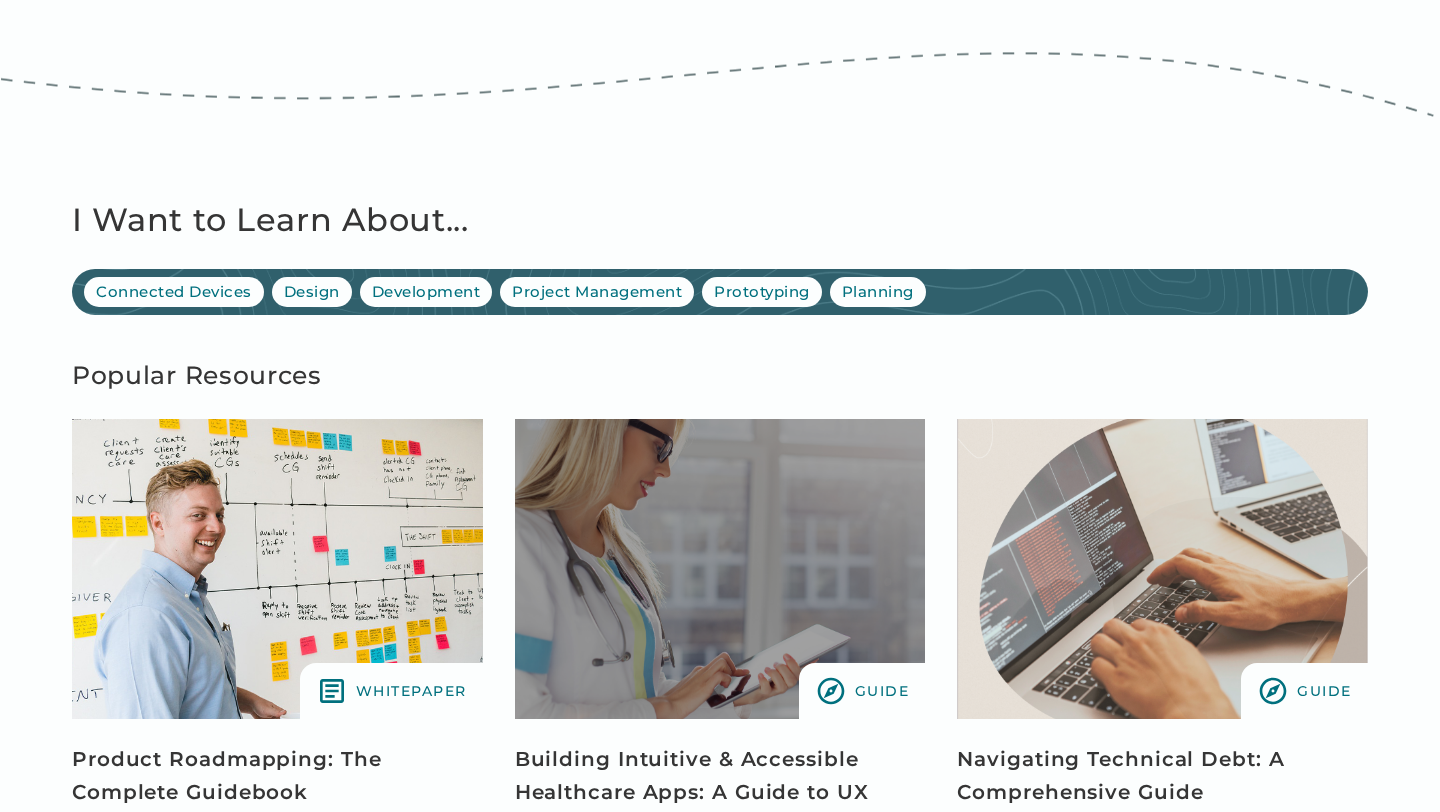 scroll, scrollTop: 1186, scrollLeft: 0, axis: vertical 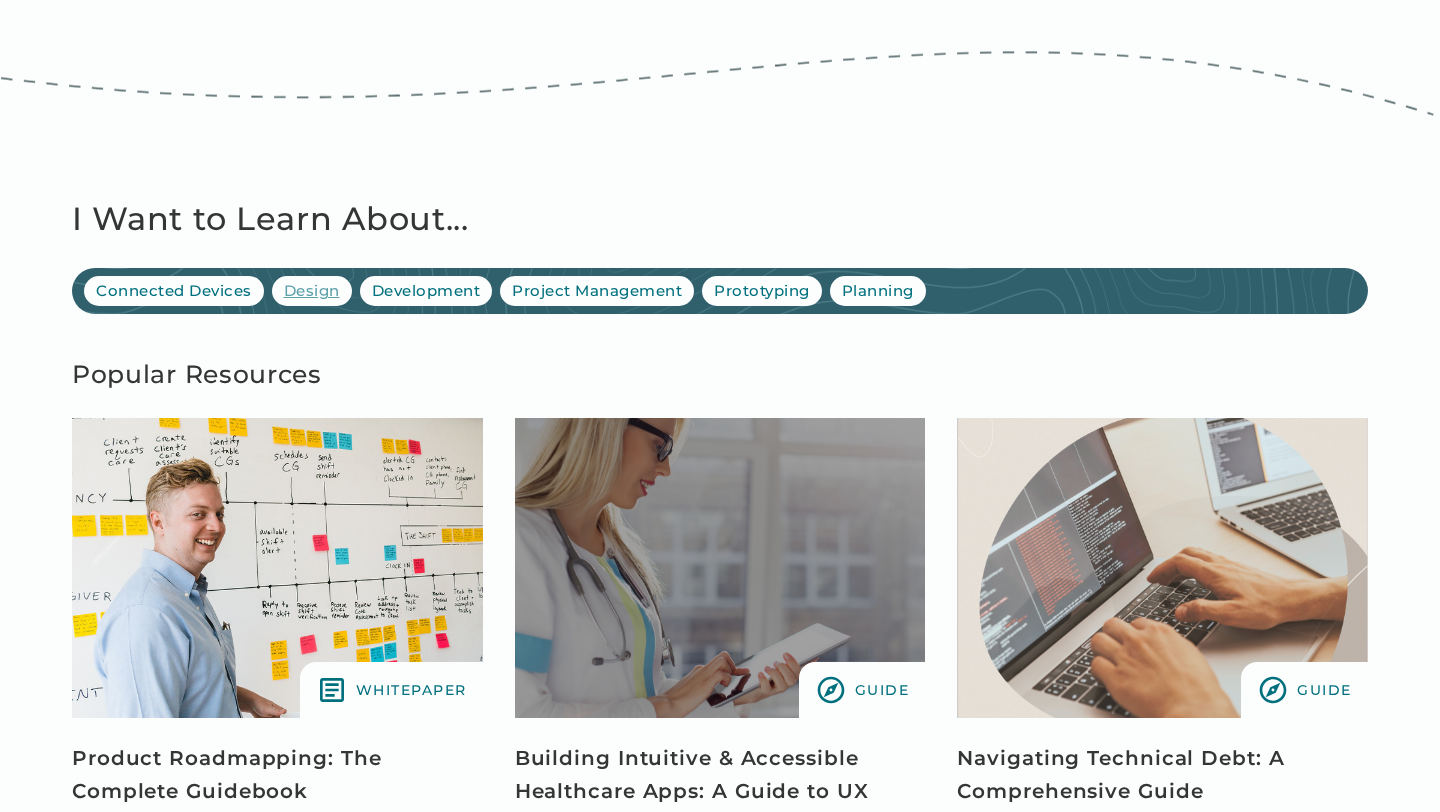 click on "Design" at bounding box center (312, 291) 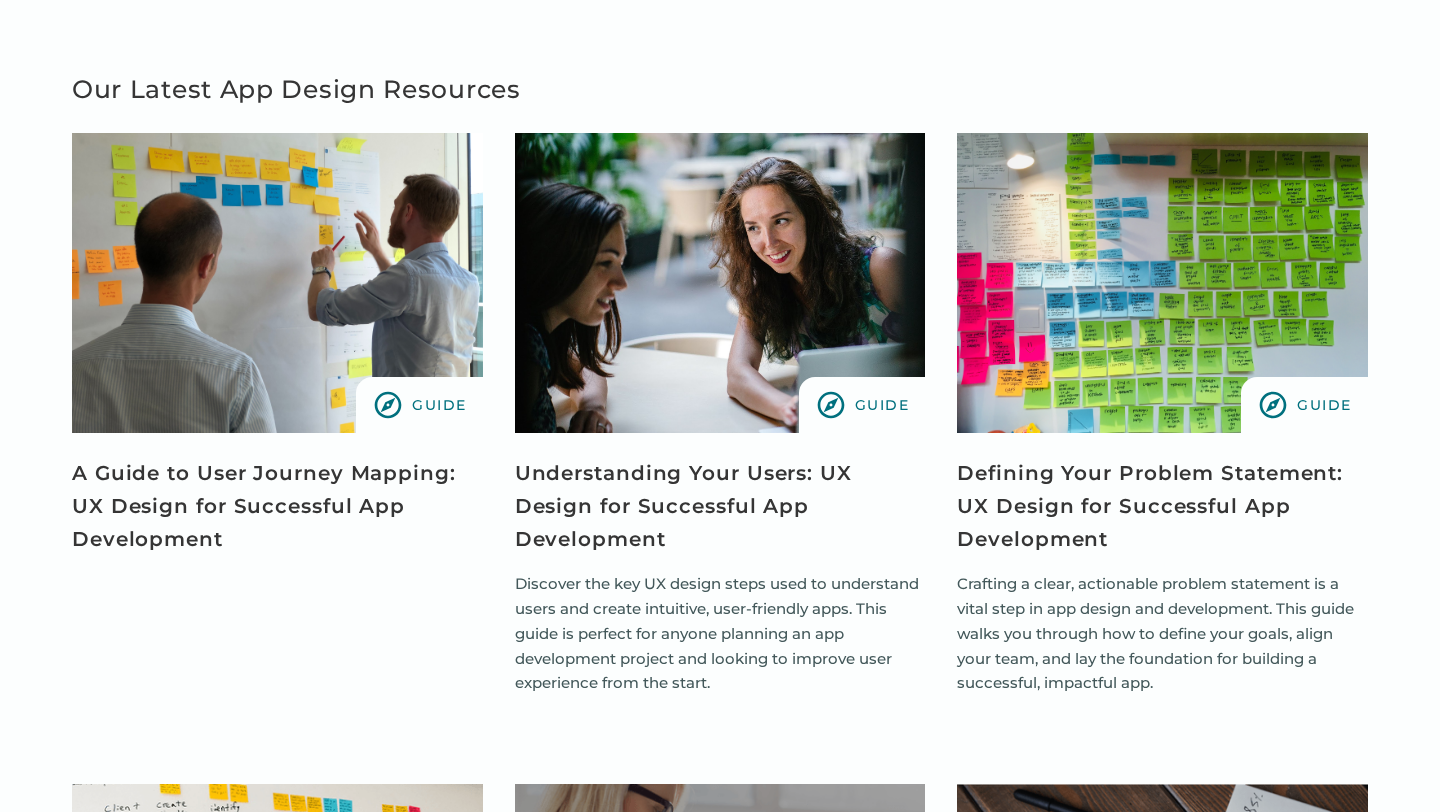 scroll, scrollTop: 1155, scrollLeft: 0, axis: vertical 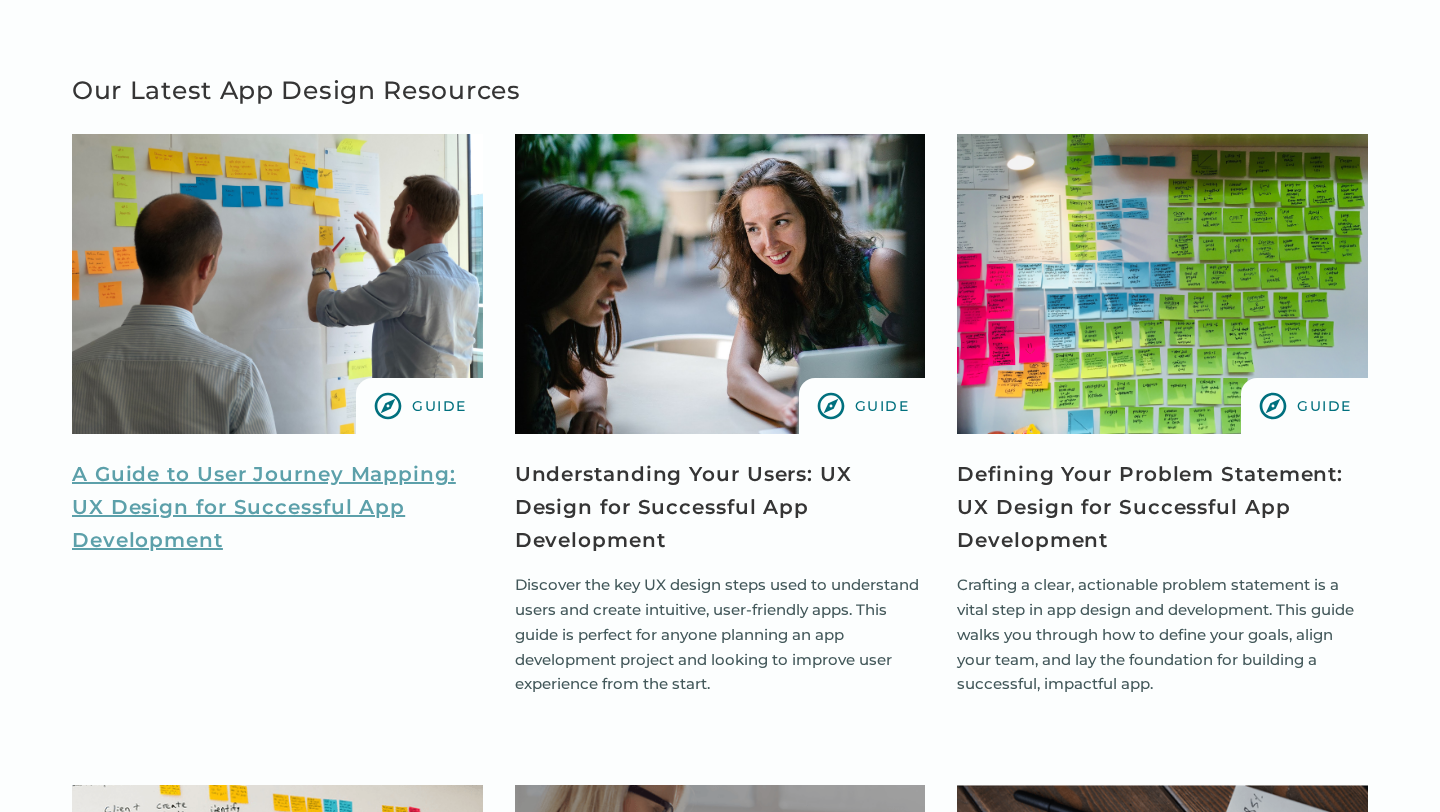 click on "A Guide to User Journey Mapping: UX Design for Successful App Development" at bounding box center (277, 507) 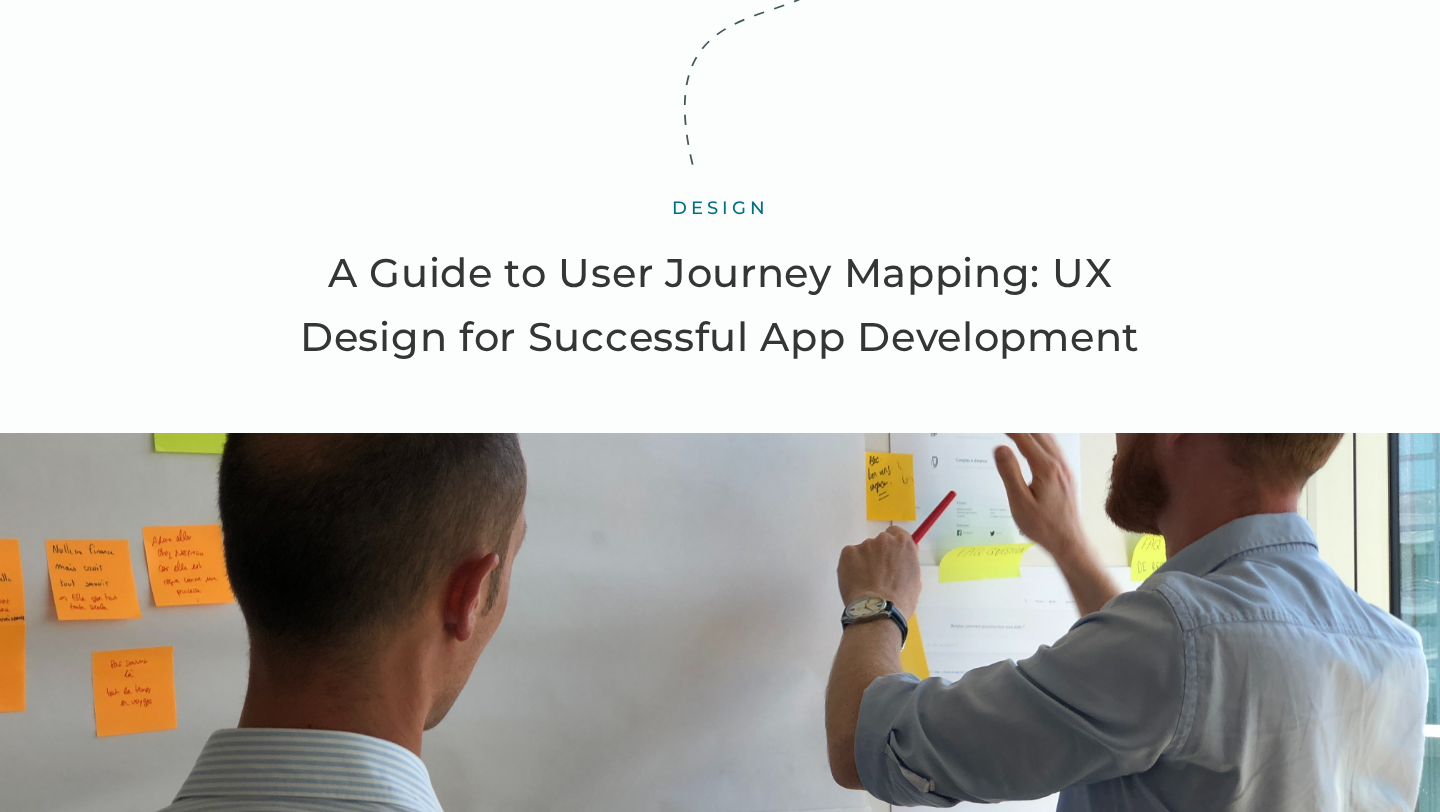scroll, scrollTop: 0, scrollLeft: 0, axis: both 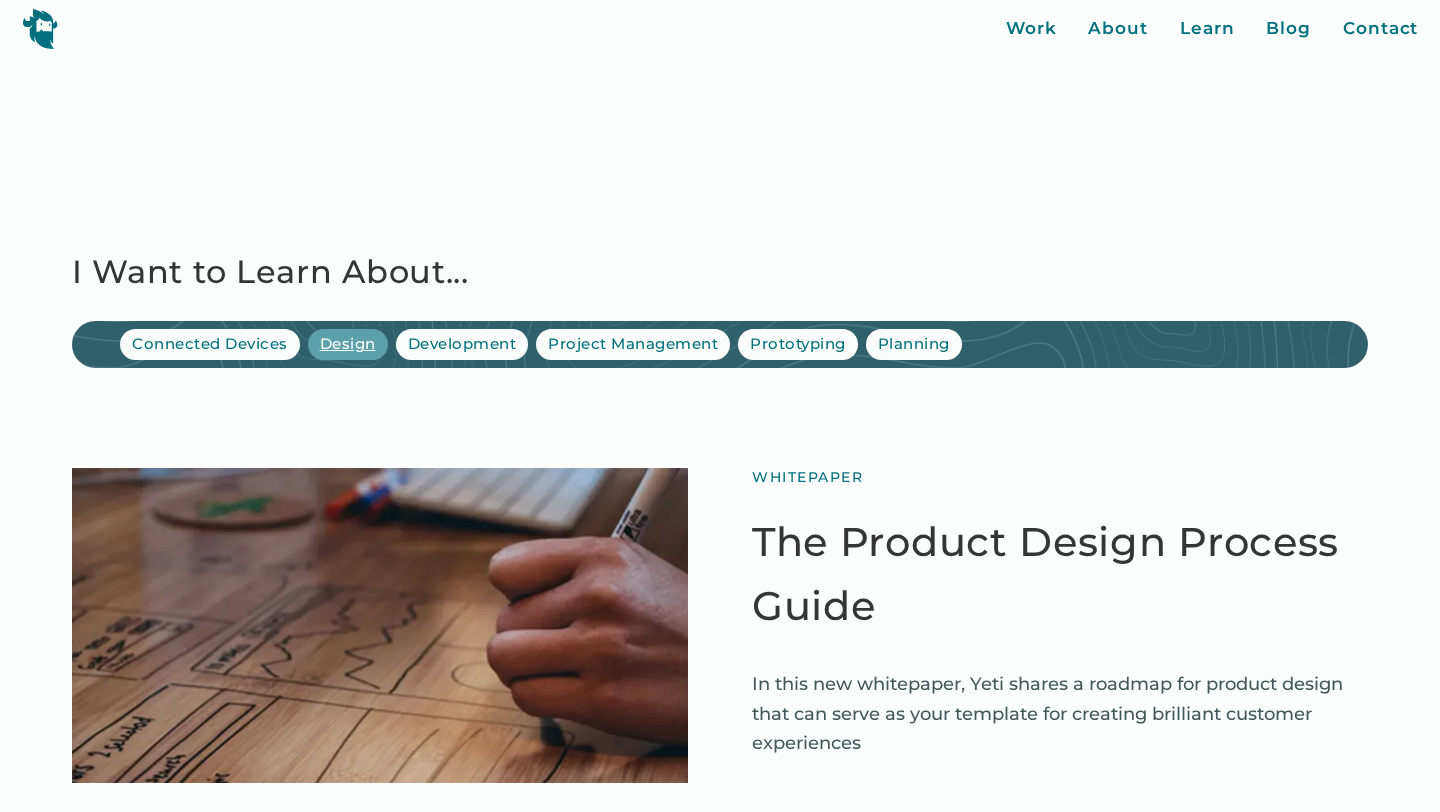 click on "Design" at bounding box center (348, 344) 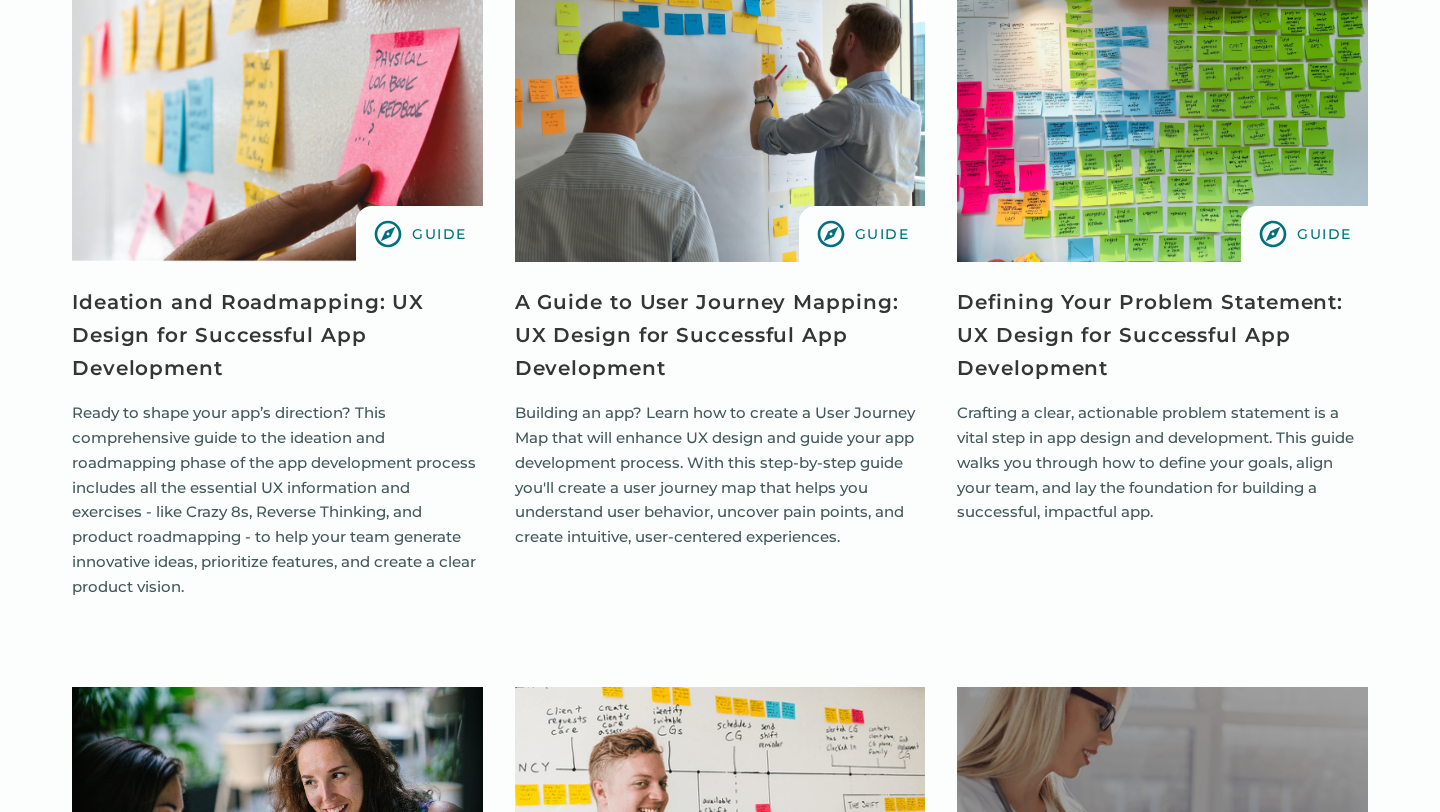 scroll, scrollTop: 1315, scrollLeft: 0, axis: vertical 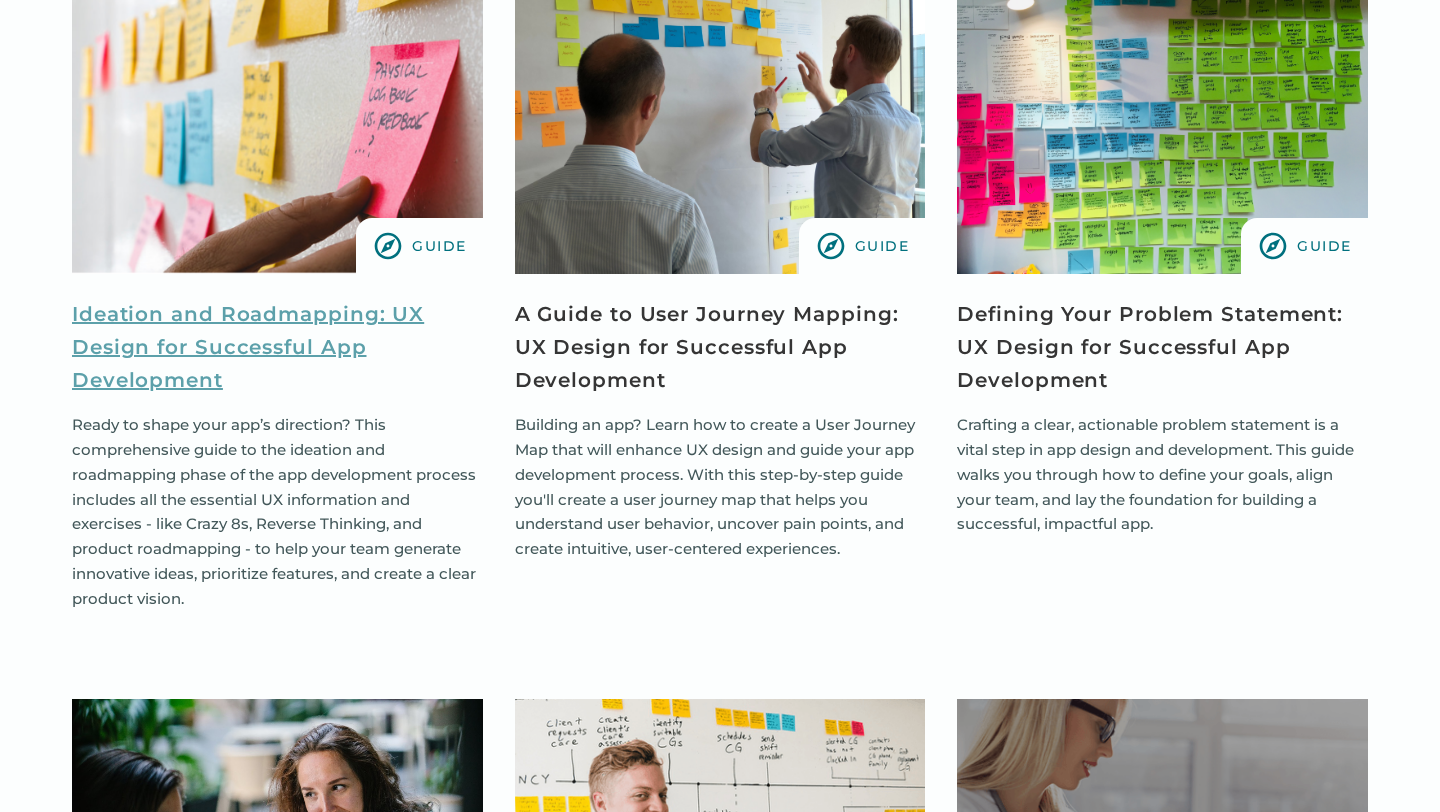 click on "Ideation and Roadmapping: UX Design for Successful App Development" at bounding box center [277, 347] 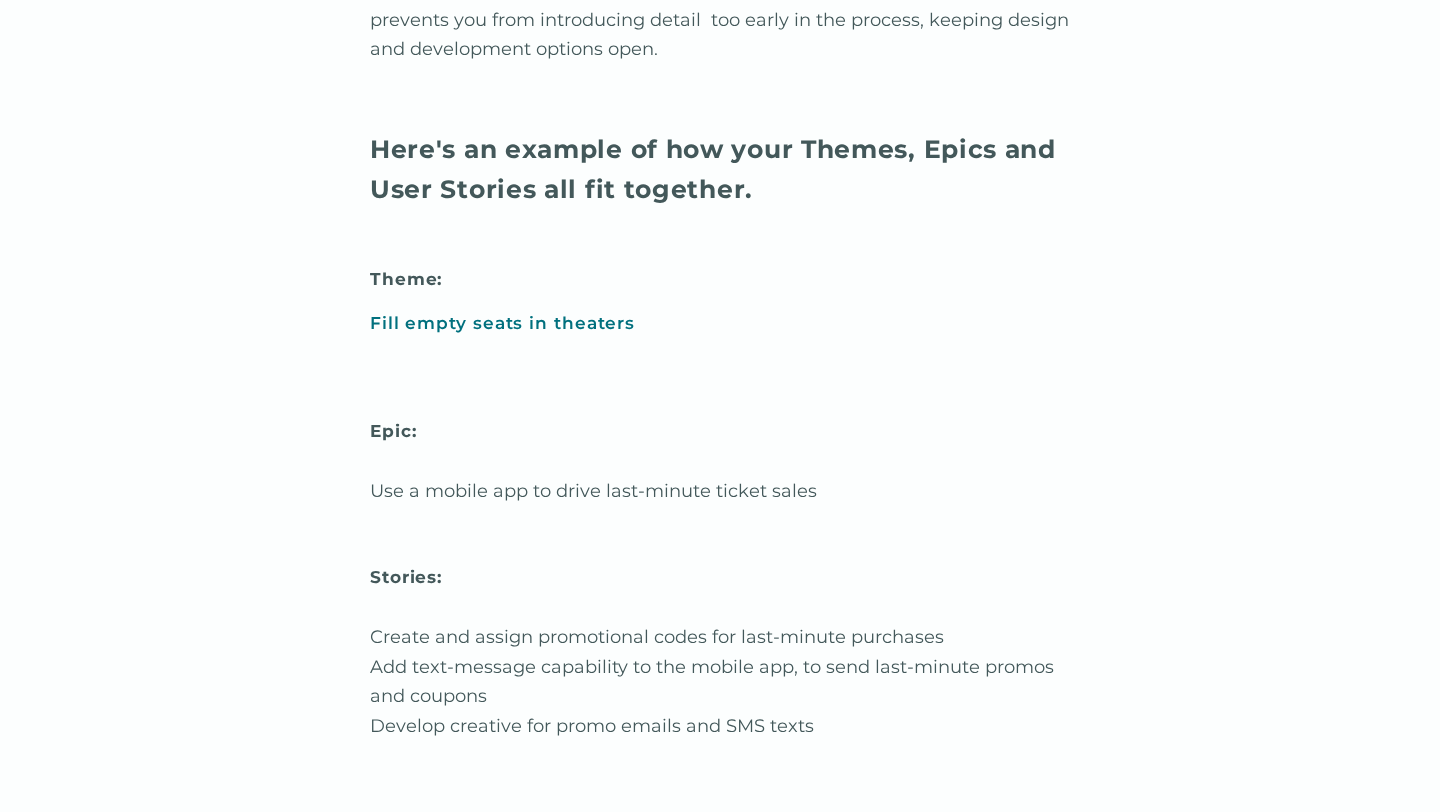 scroll, scrollTop: 9613, scrollLeft: 0, axis: vertical 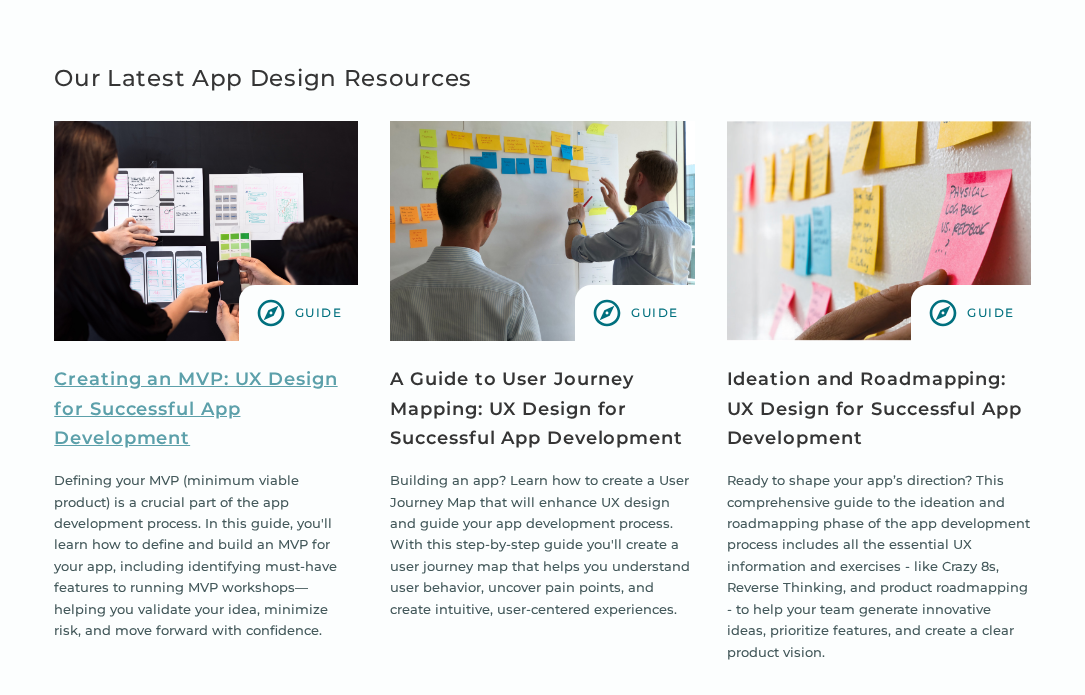 click on "Creating an MVP: UX Design for Successful App Development" at bounding box center [206, 409] 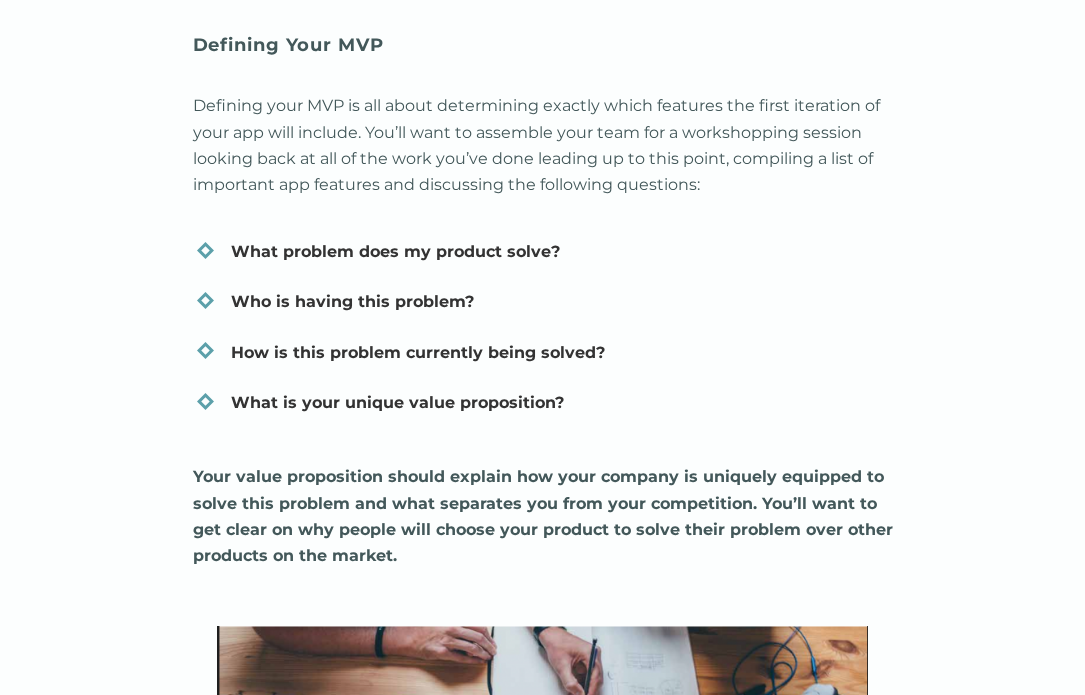 scroll, scrollTop: 1880, scrollLeft: 0, axis: vertical 